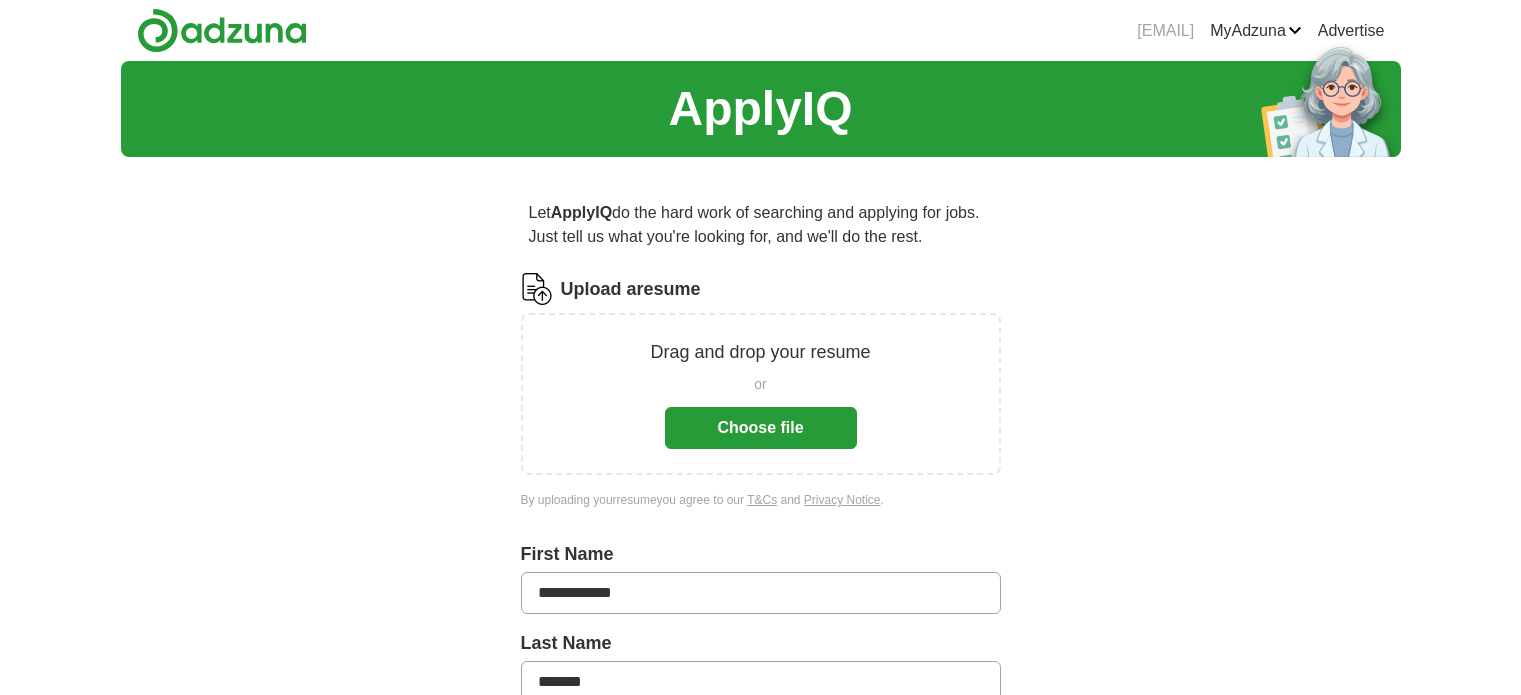 scroll, scrollTop: 0, scrollLeft: 0, axis: both 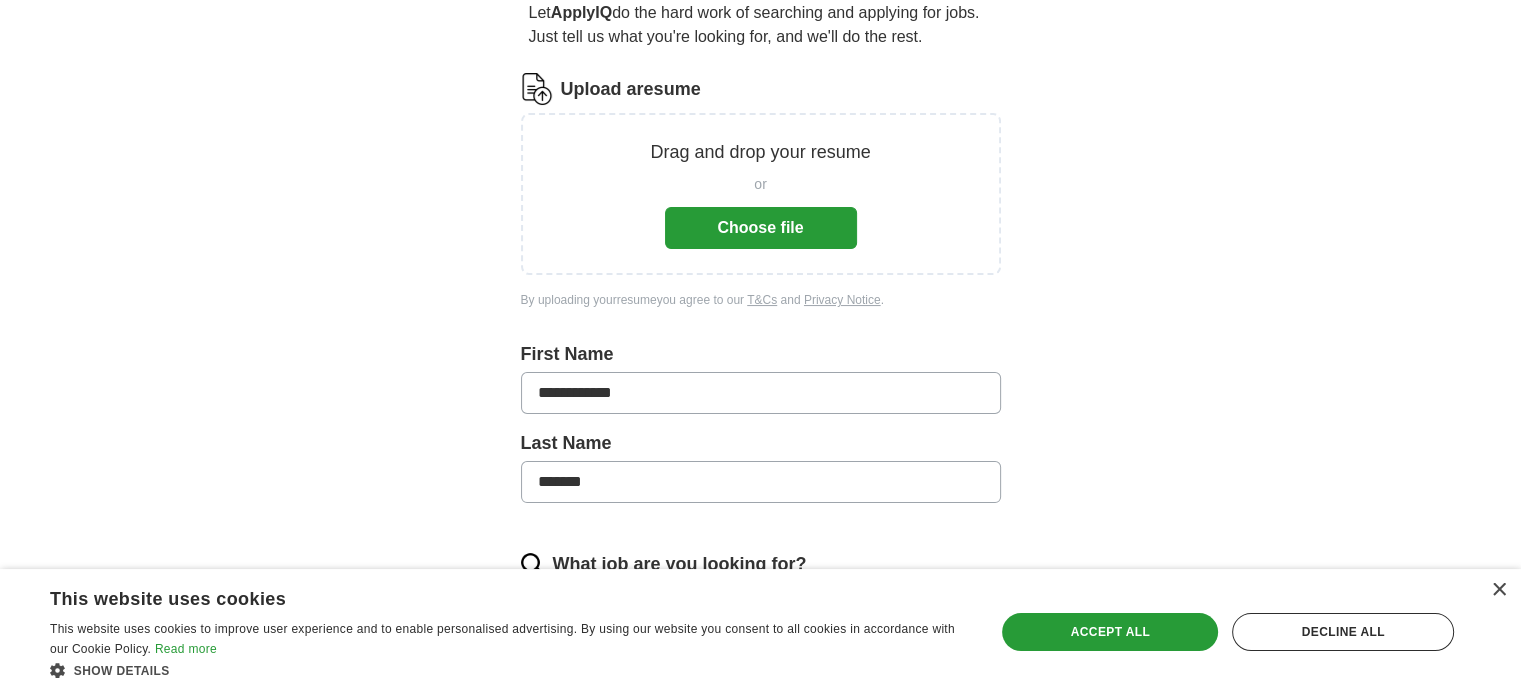 click on "Choose file" at bounding box center (761, 228) 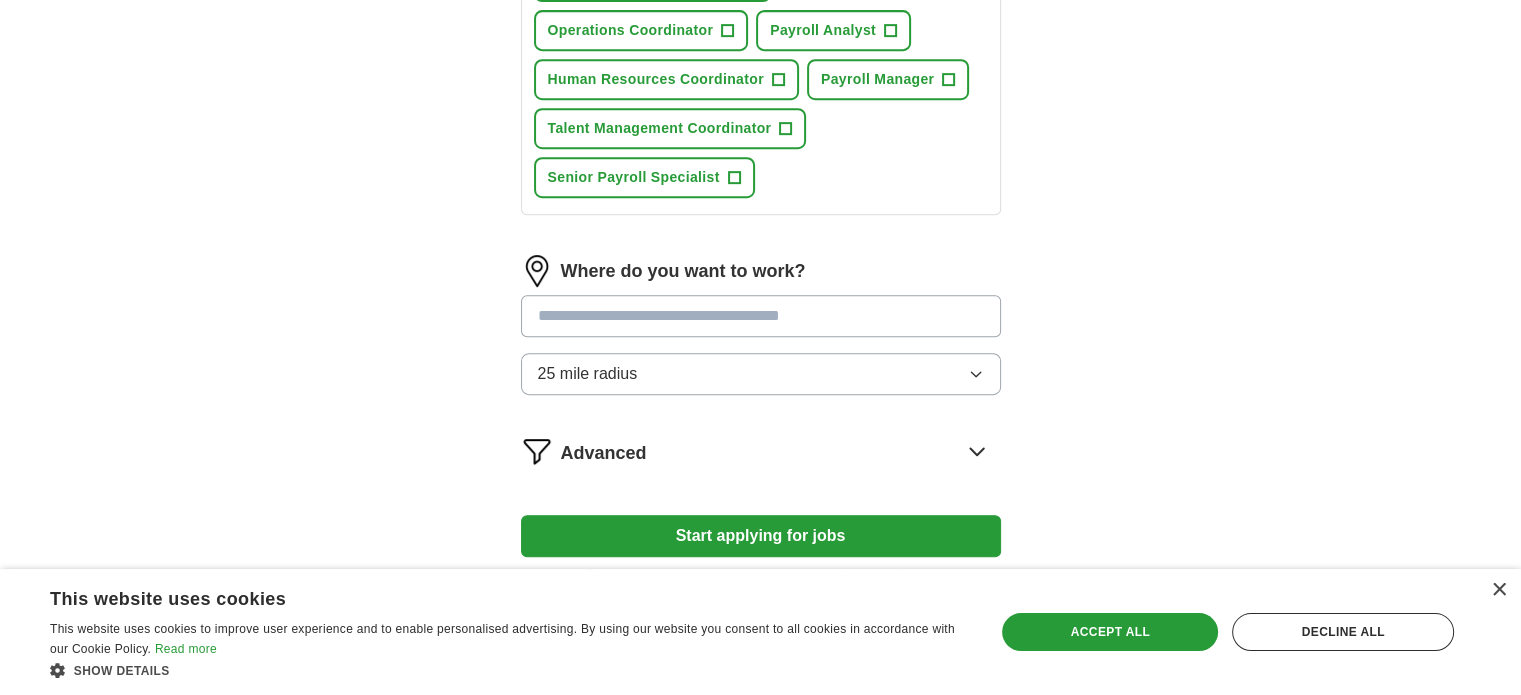 scroll, scrollTop: 1000, scrollLeft: 0, axis: vertical 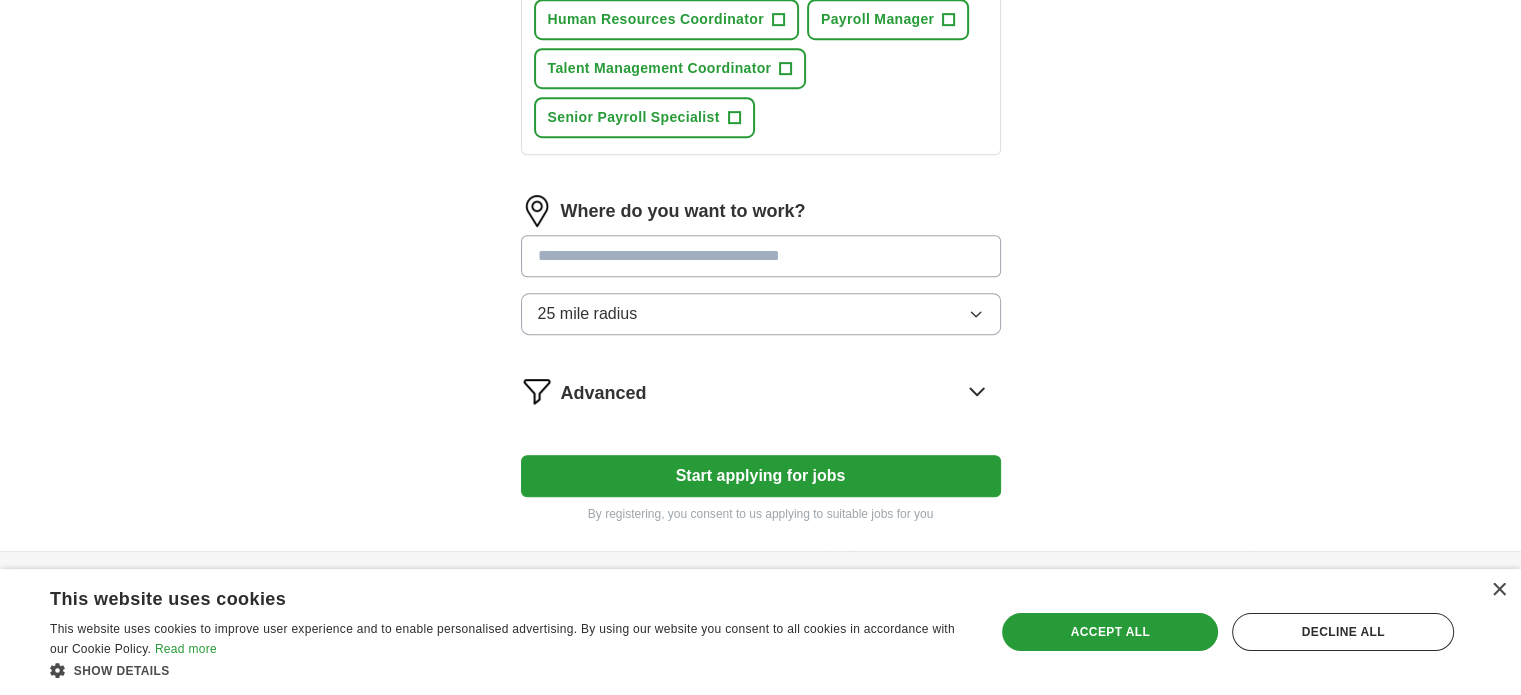 click at bounding box center [761, 256] 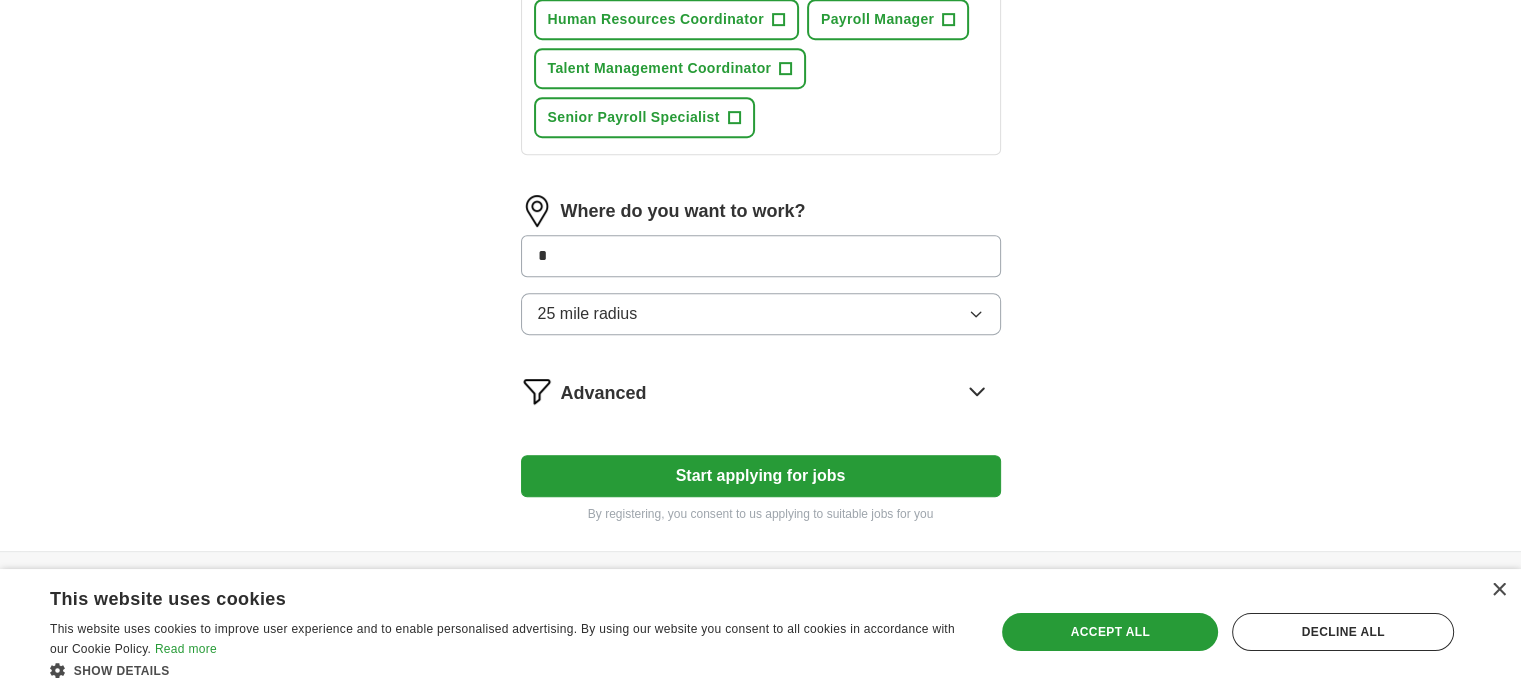 type on "*" 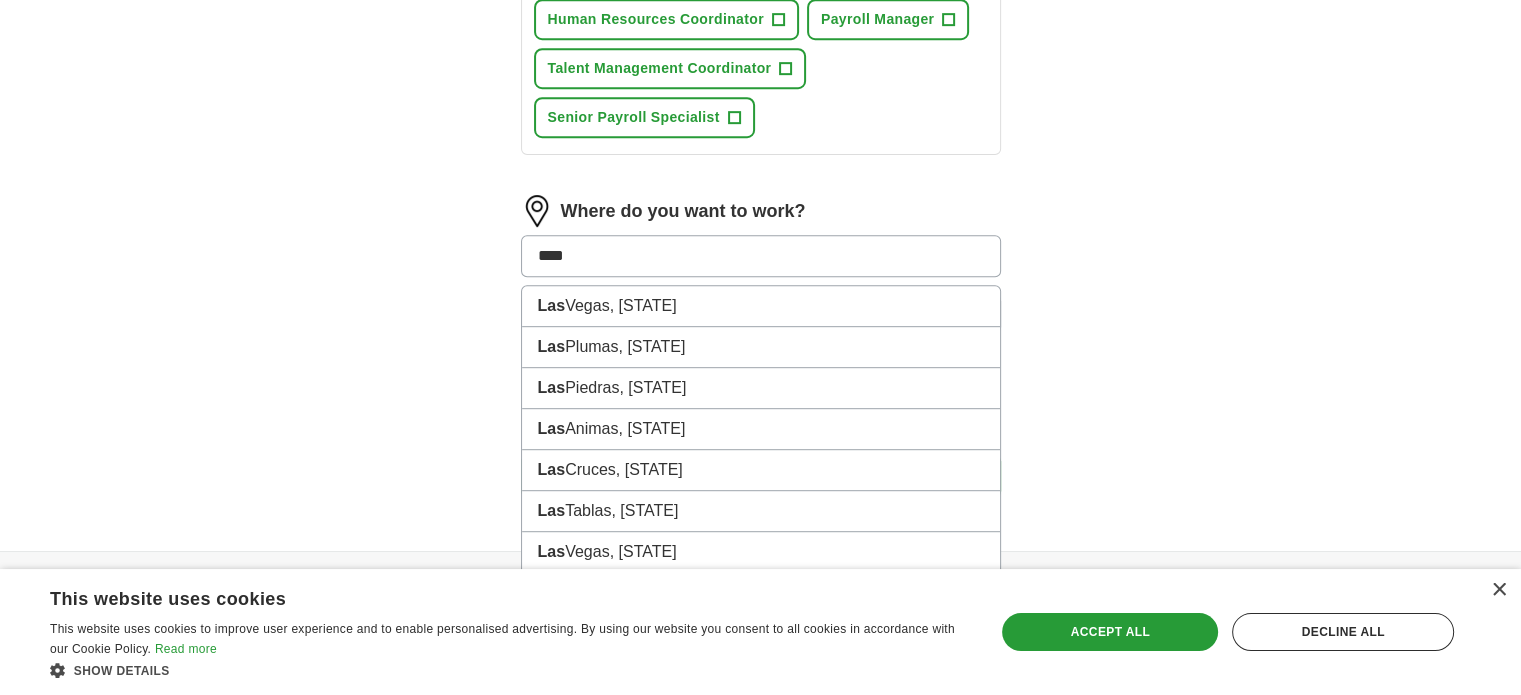 type on "*****" 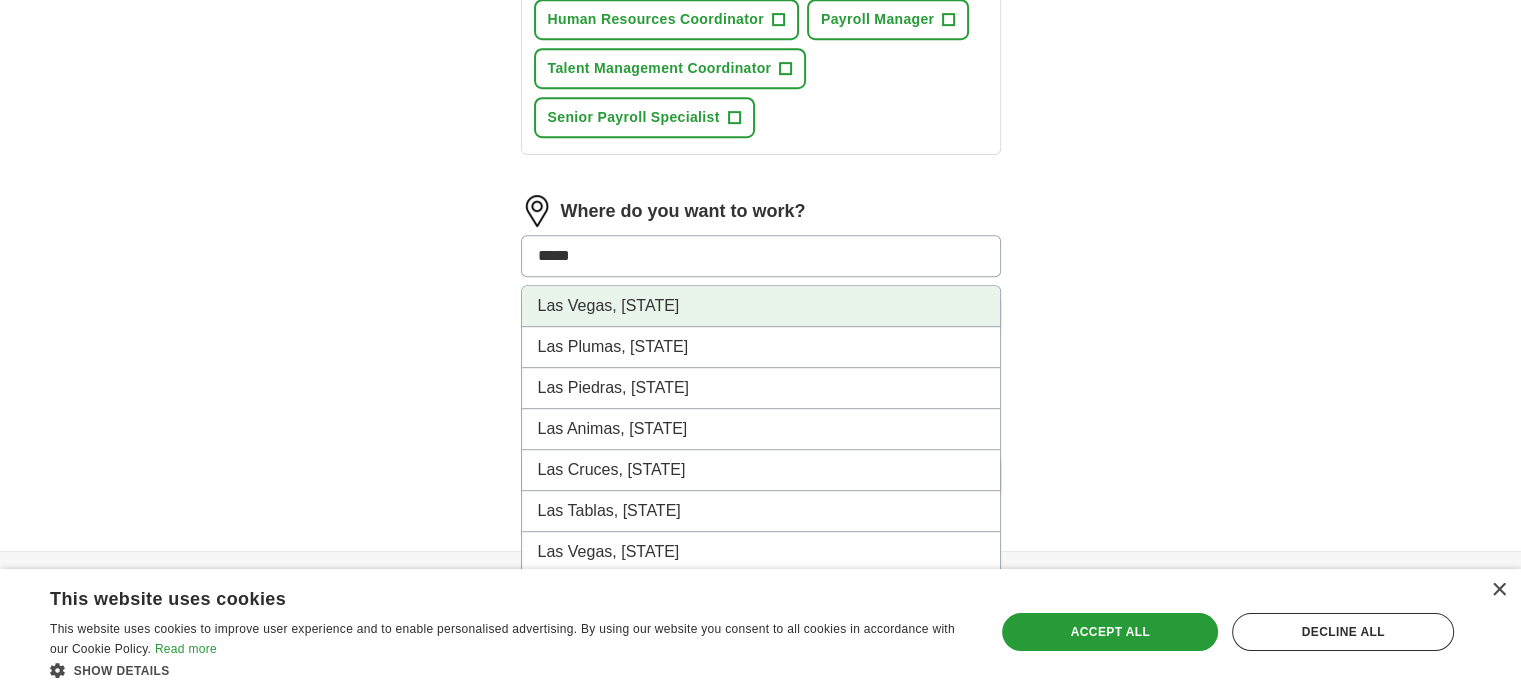 click on "Las Vegas, [STATE]" at bounding box center [761, 306] 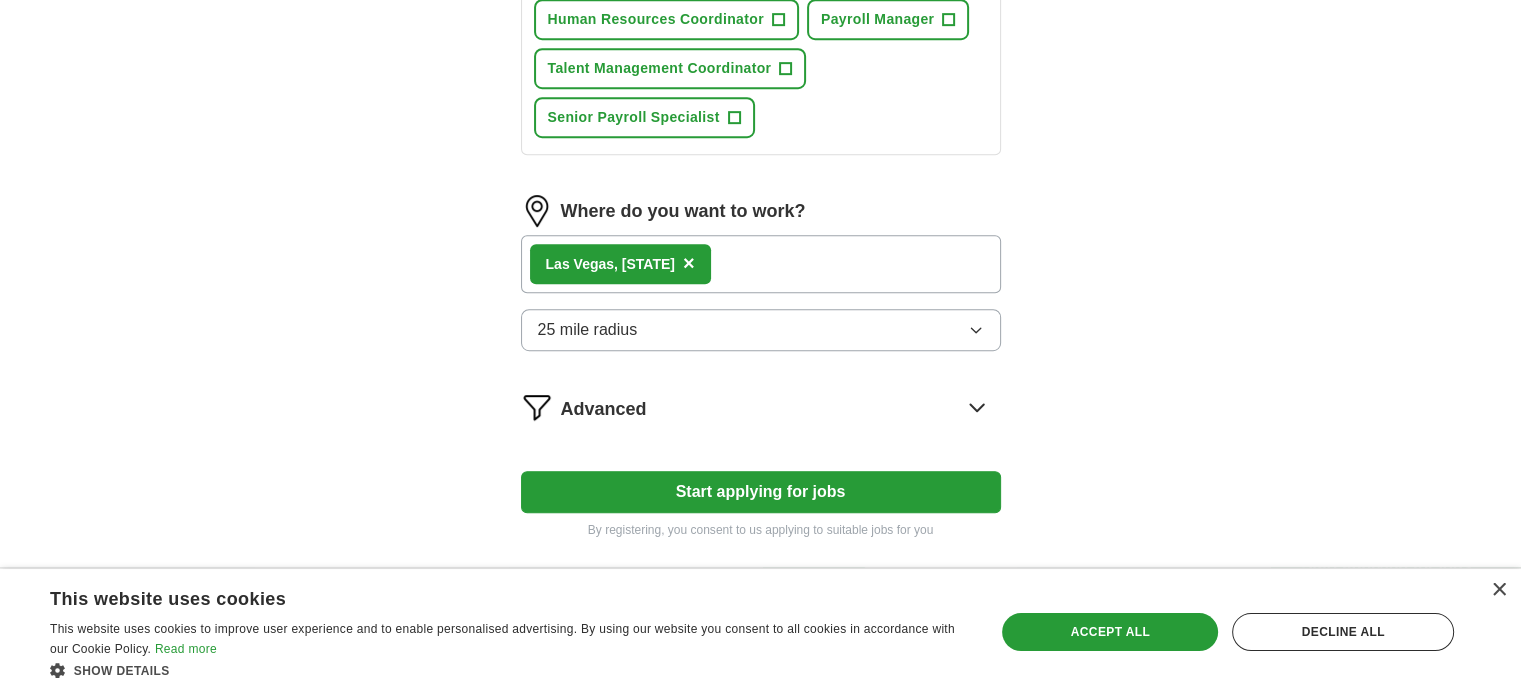 click 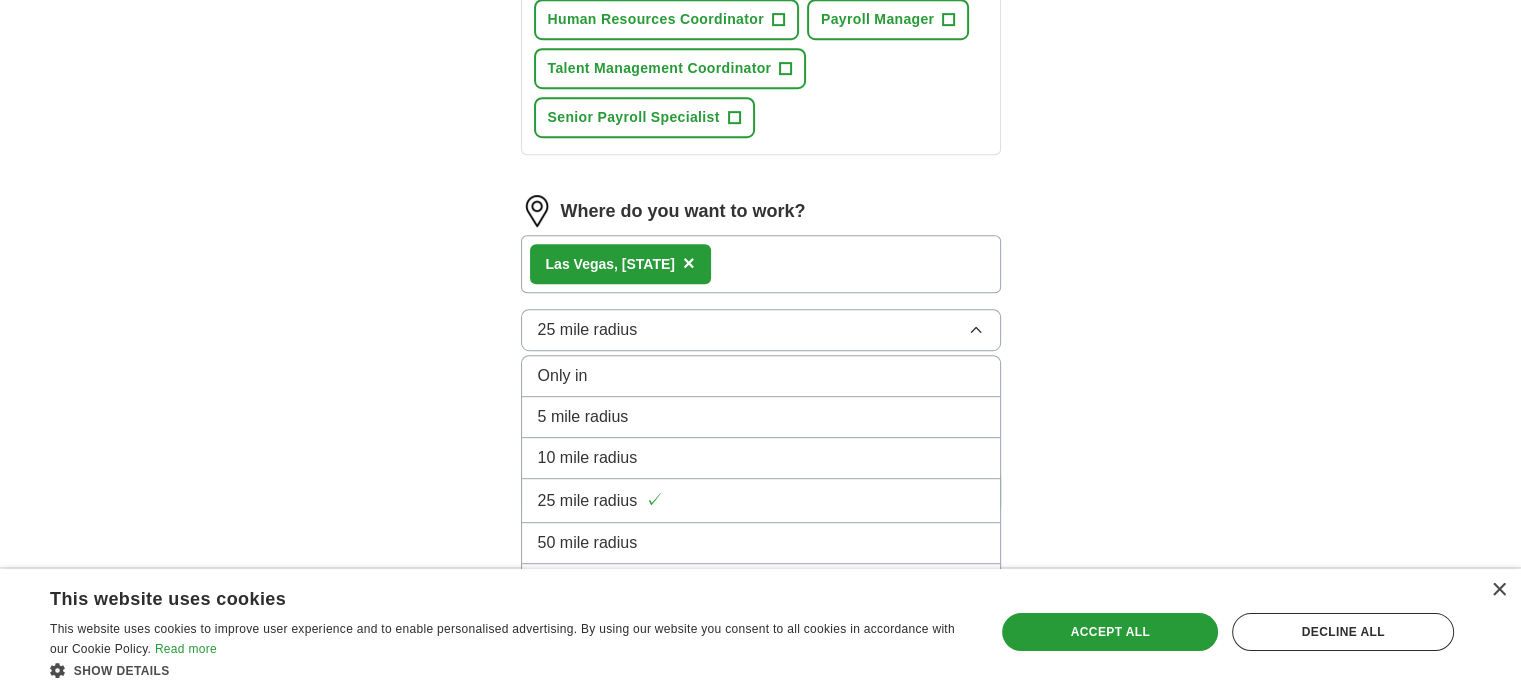 click on "25 mile radius ✓" at bounding box center (761, 501) 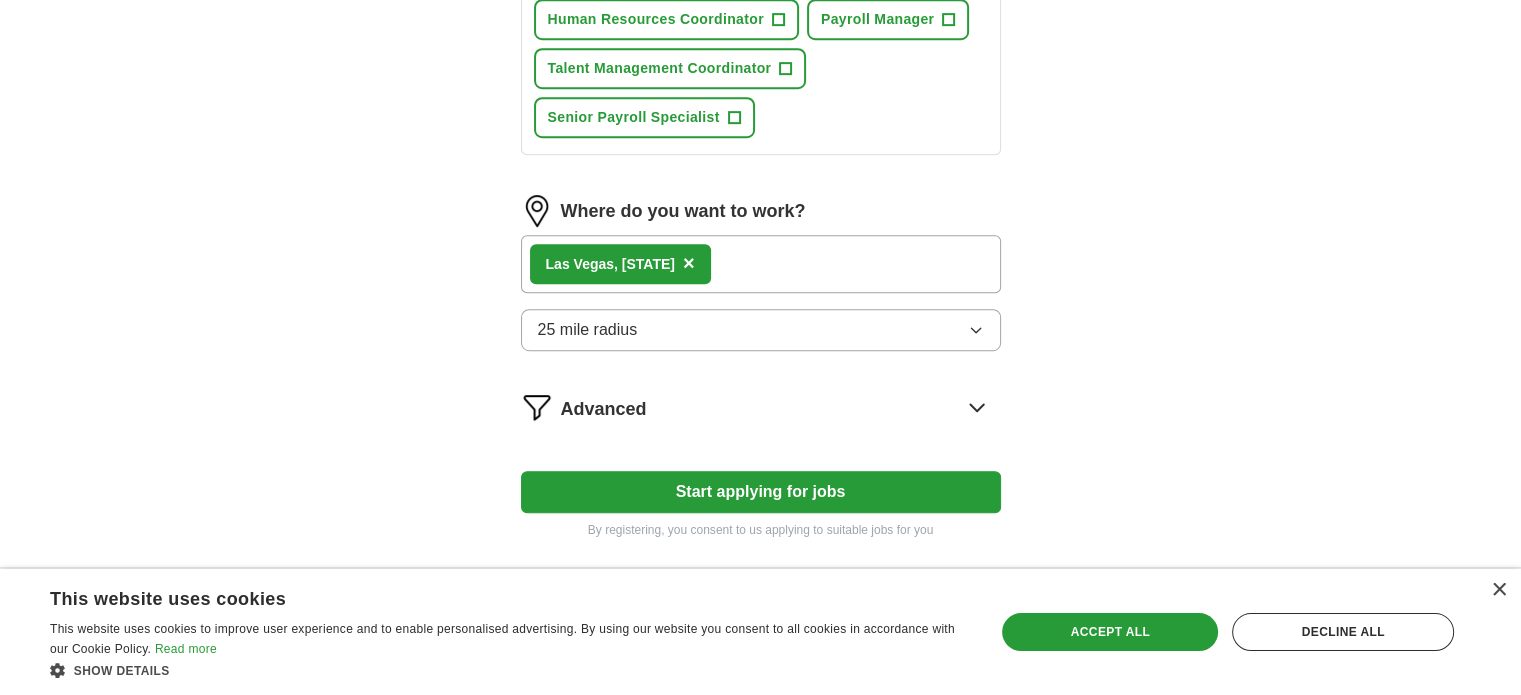 click 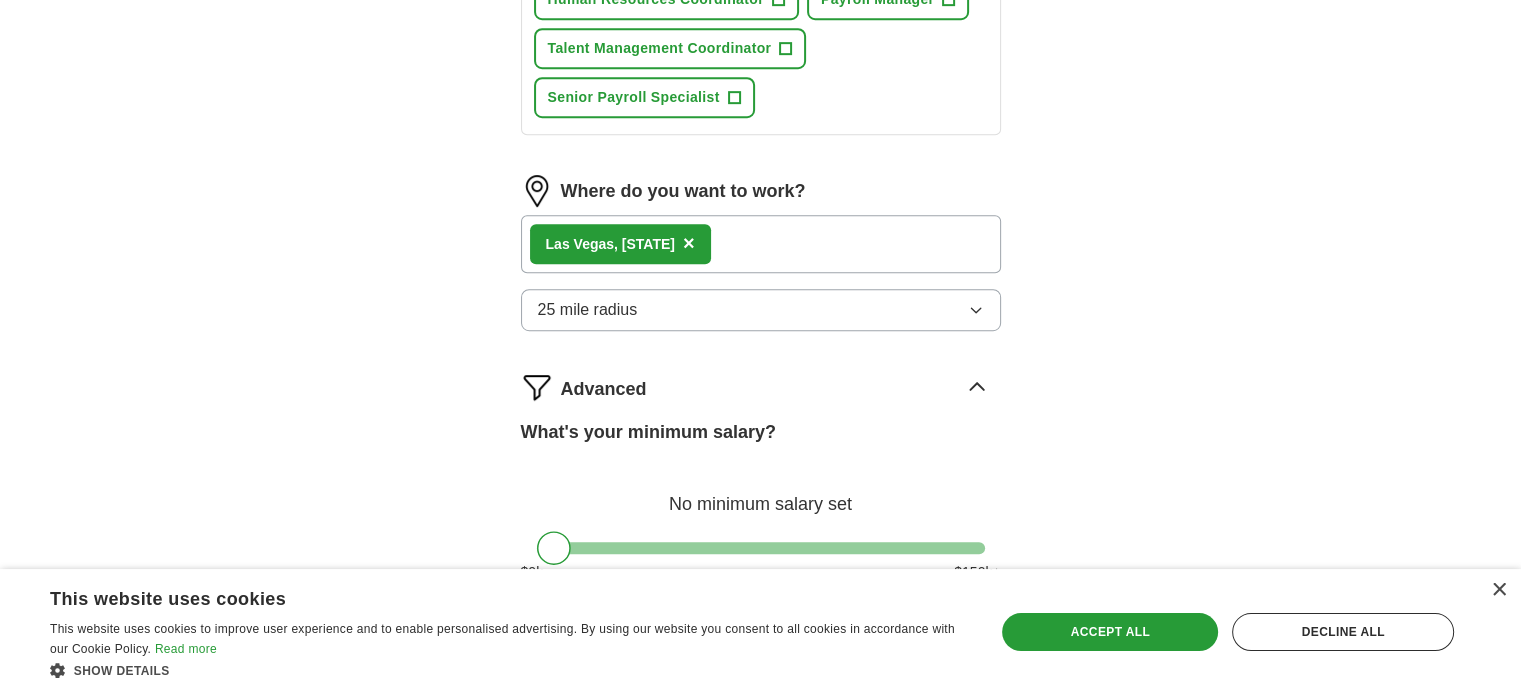 scroll, scrollTop: 1100, scrollLeft: 0, axis: vertical 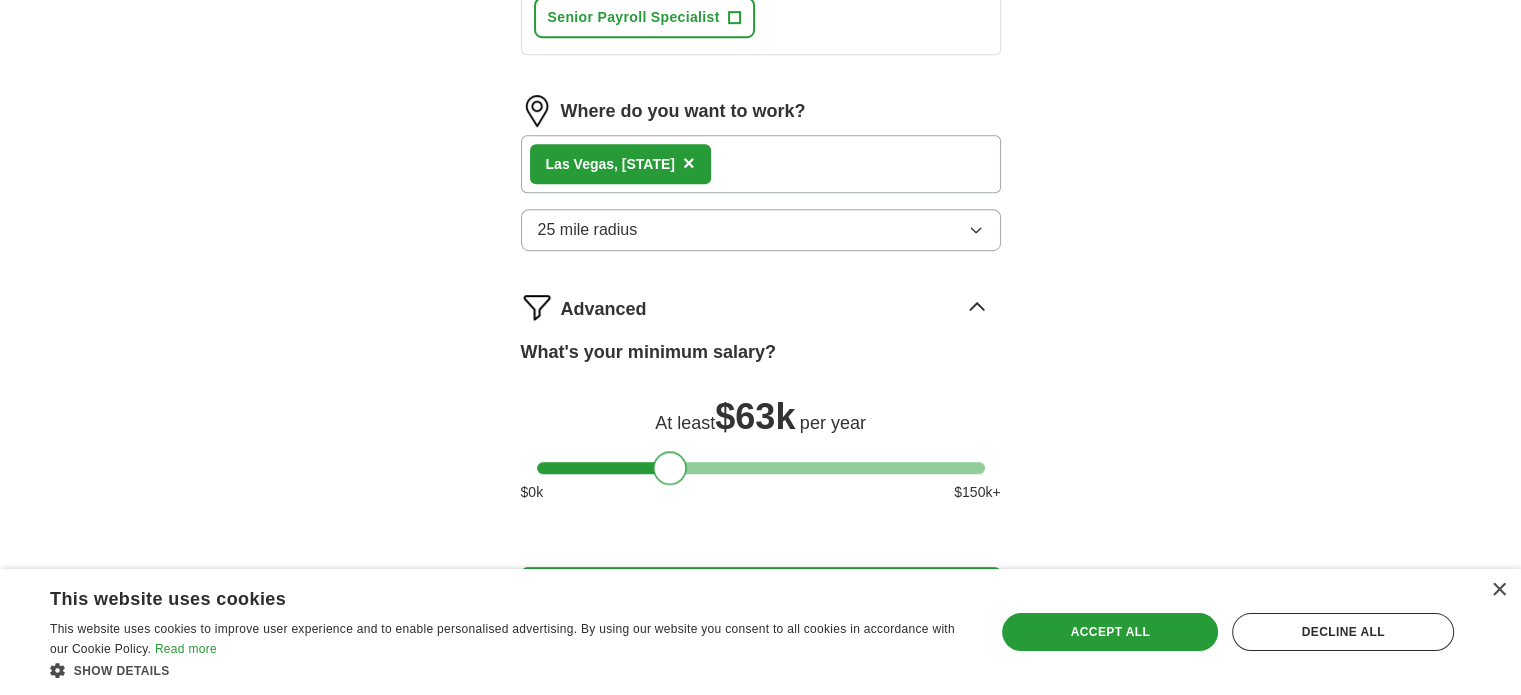 drag, startPoint x: 557, startPoint y: 459, endPoint x: 674, endPoint y: 470, distance: 117.51595 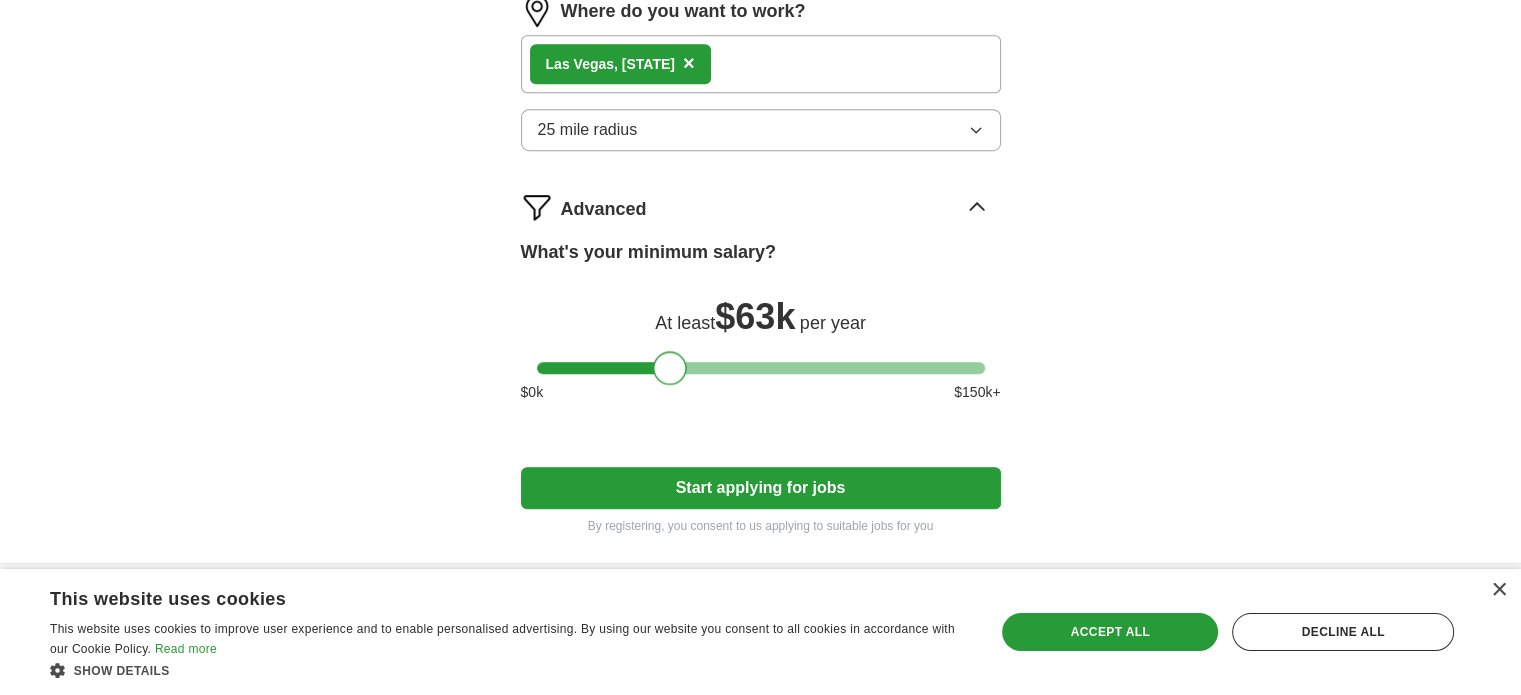 scroll, scrollTop: 1260, scrollLeft: 0, axis: vertical 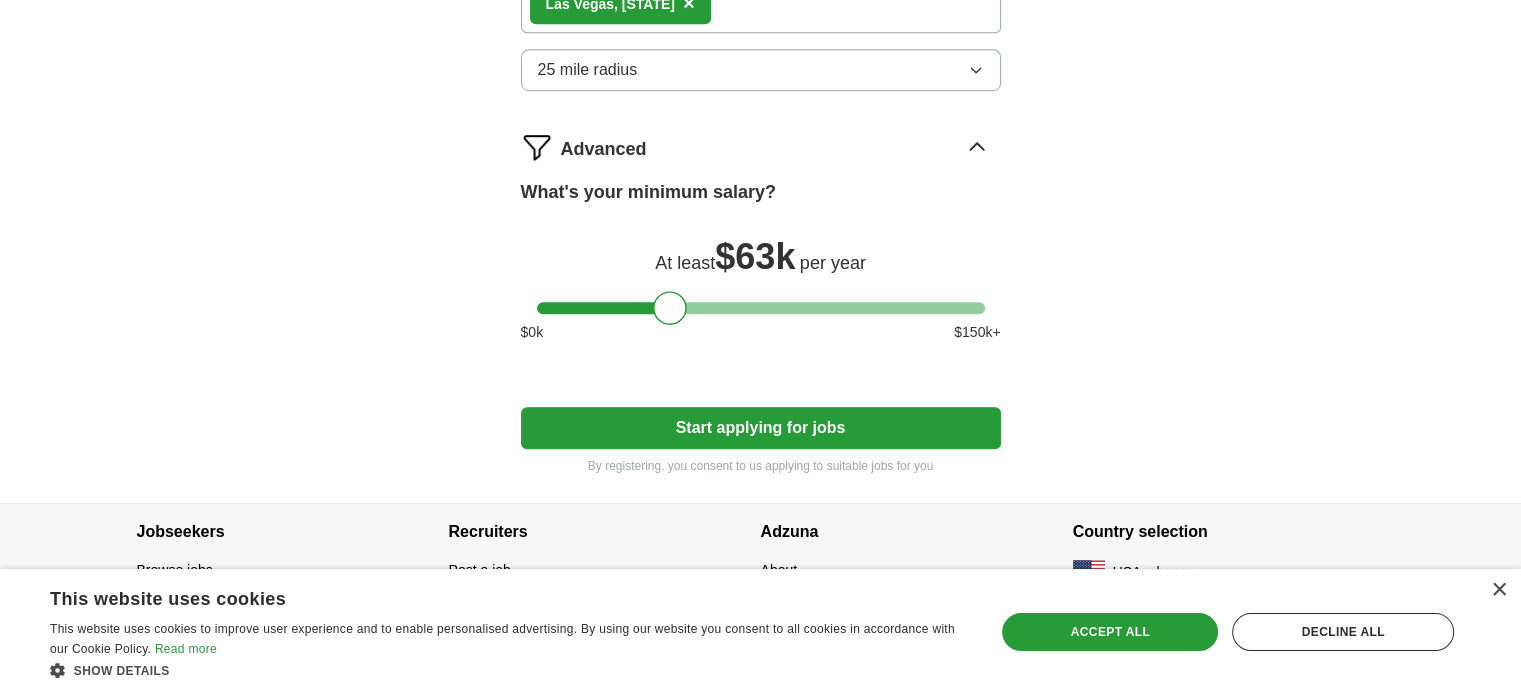 click on "Start applying for jobs" at bounding box center (761, 428) 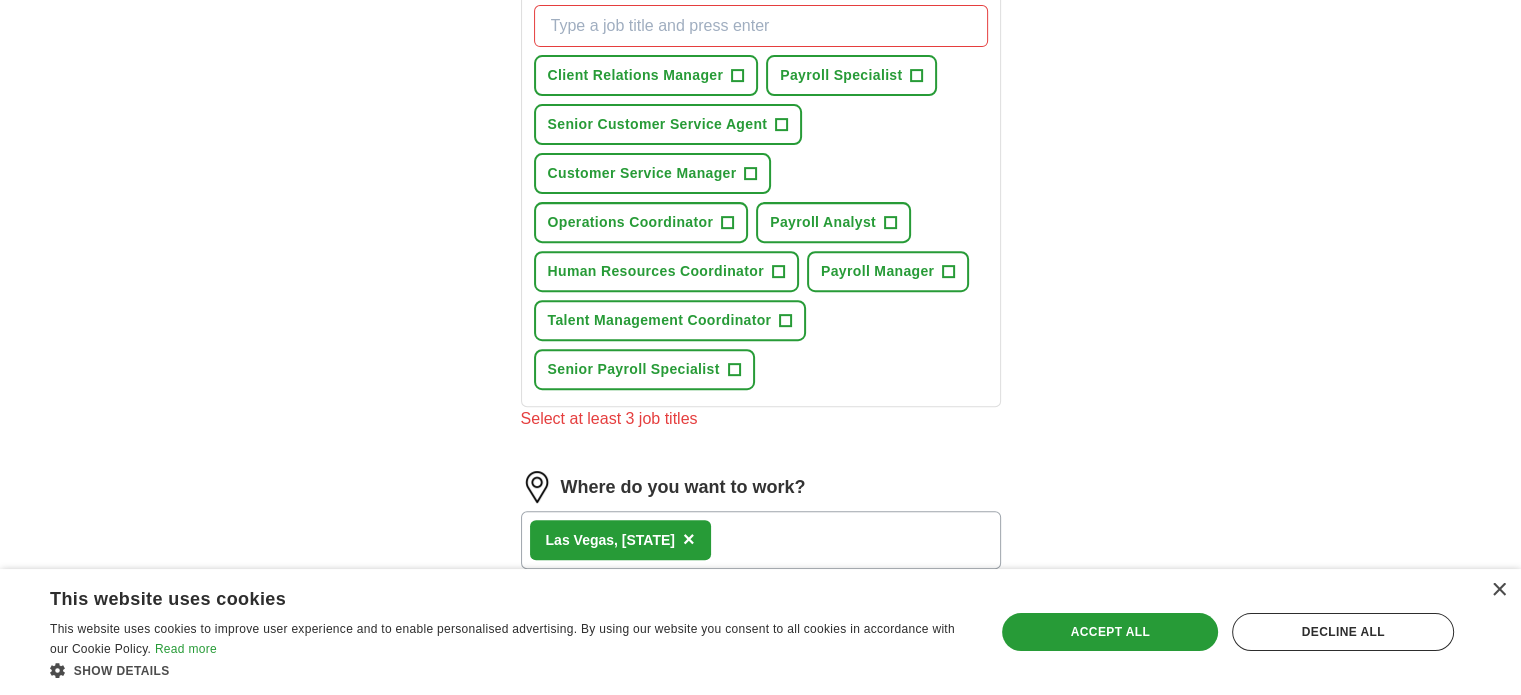 scroll, scrollTop: 584, scrollLeft: 0, axis: vertical 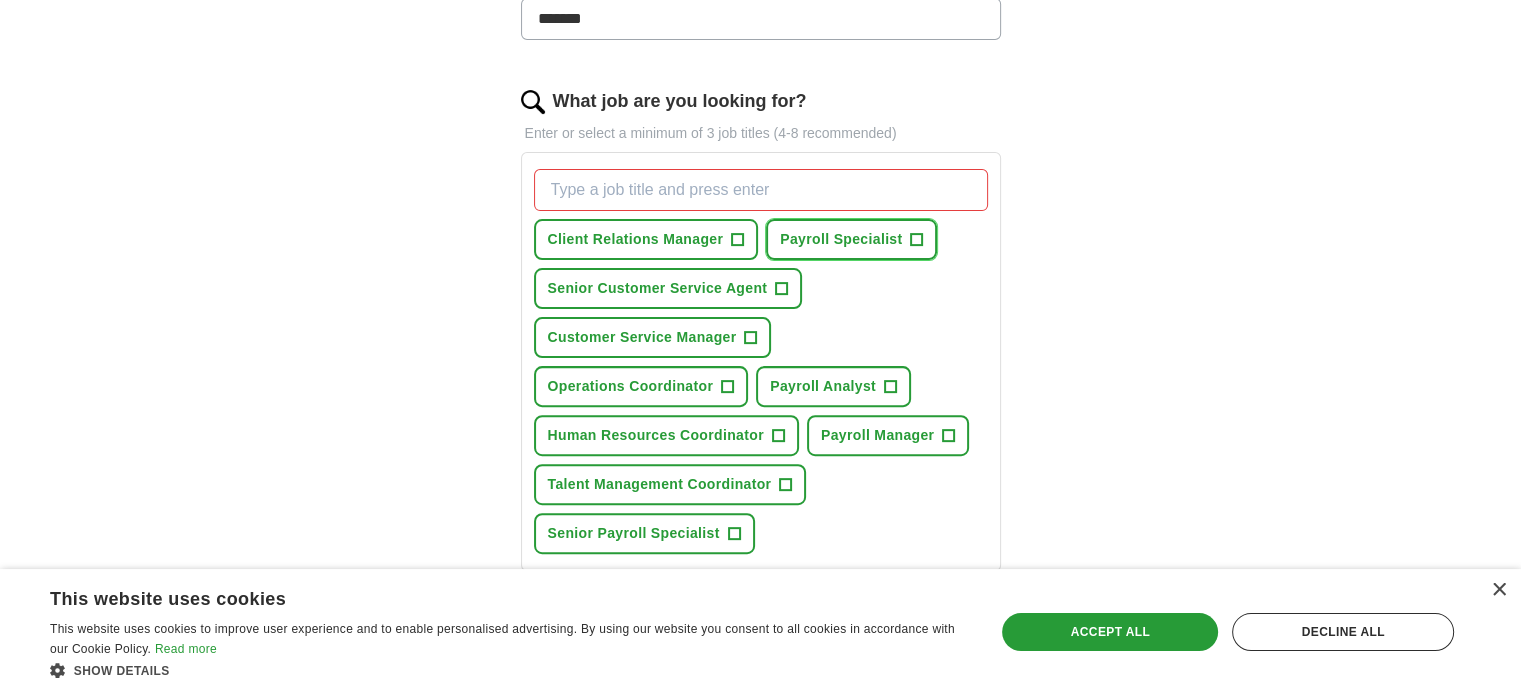 click on "+" at bounding box center (917, 240) 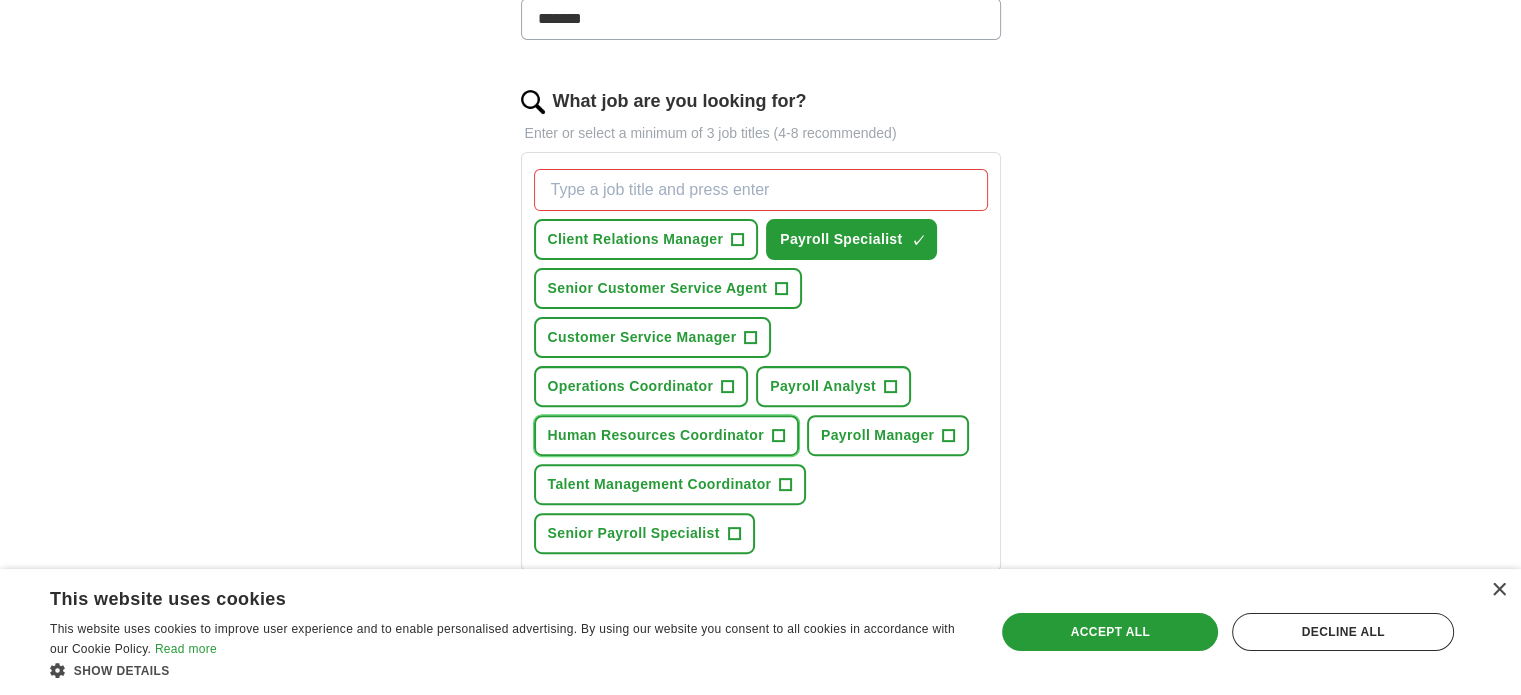 click on "+" at bounding box center [778, 436] 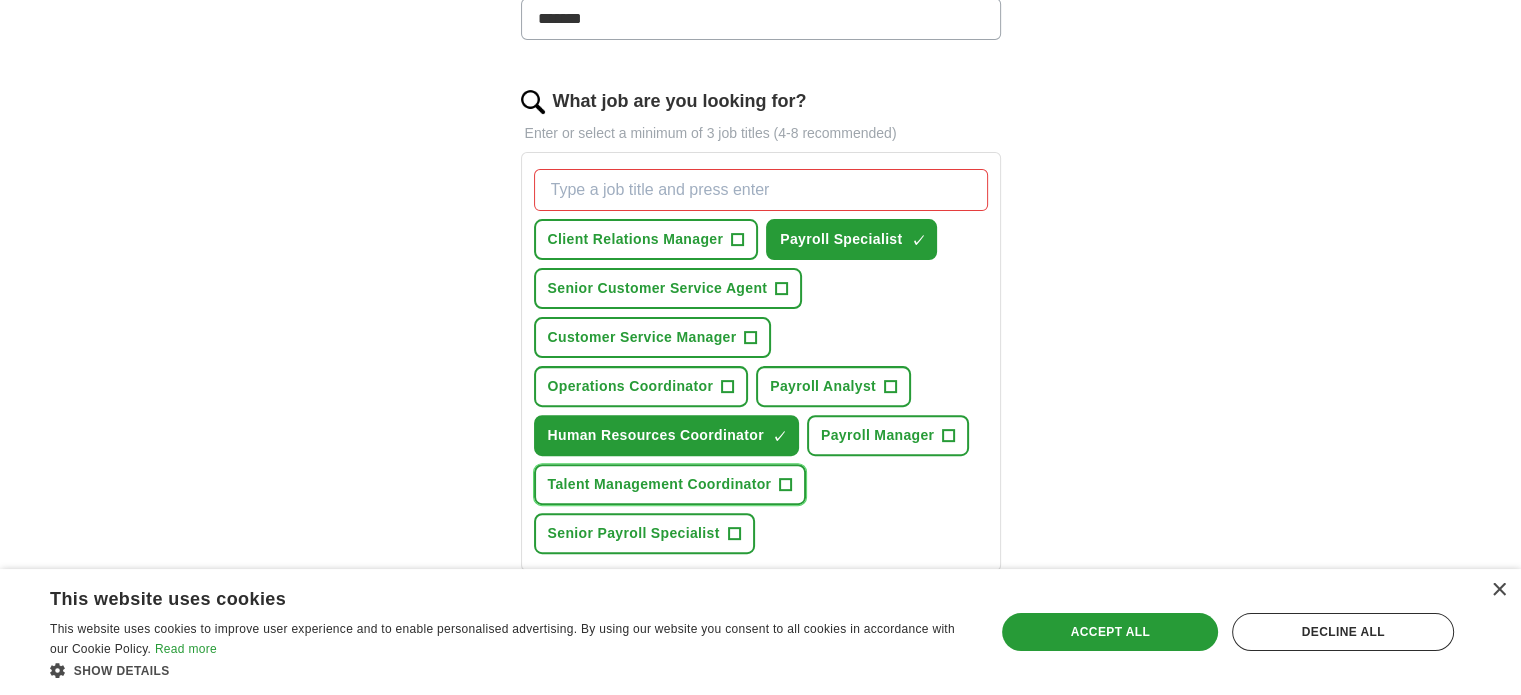 click on "+" at bounding box center [786, 485] 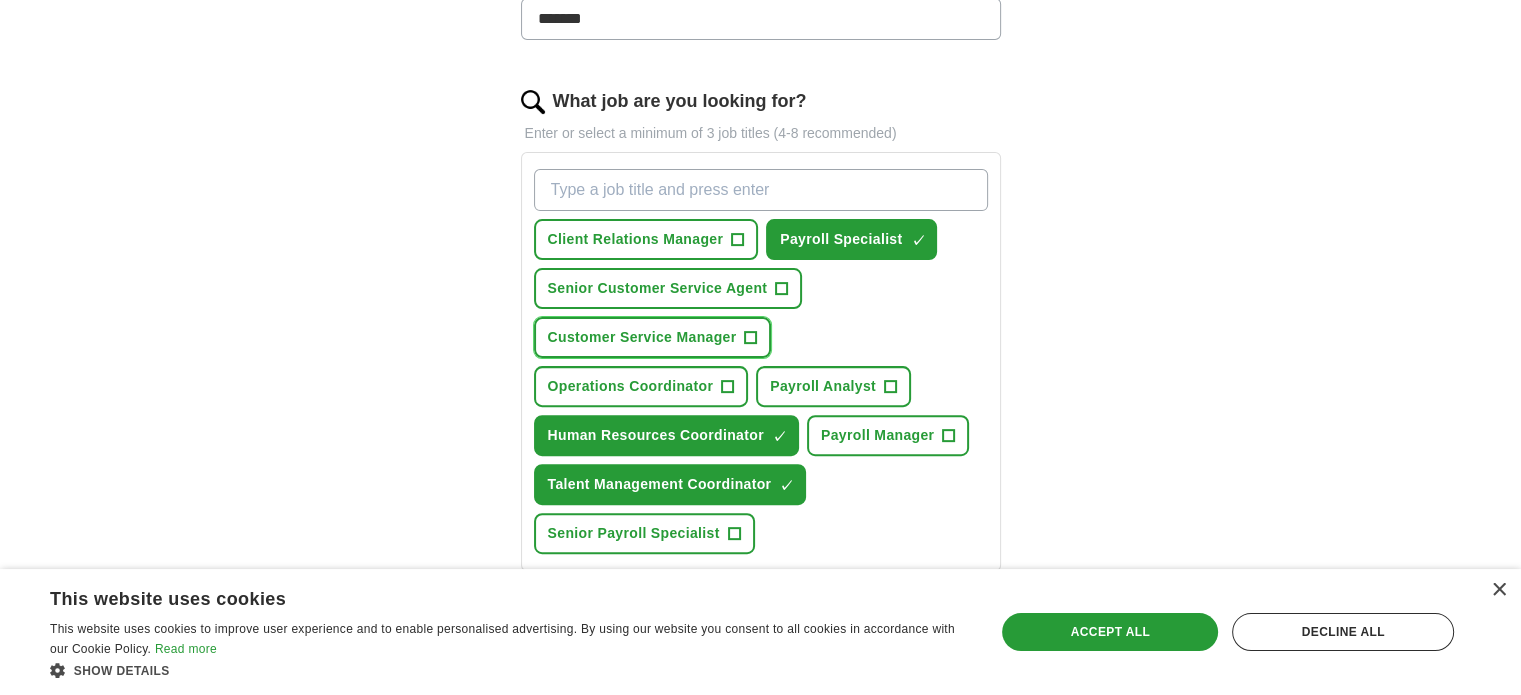 click on "+" at bounding box center (751, 338) 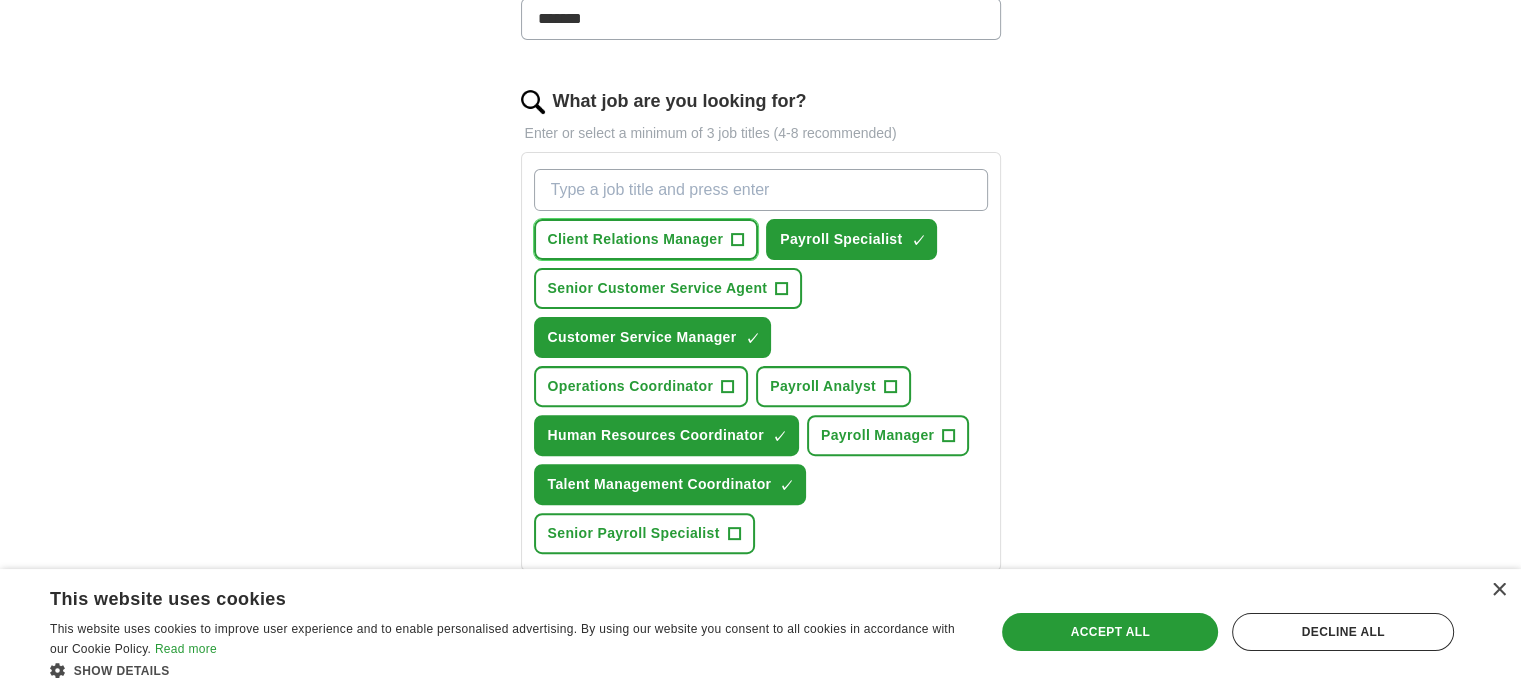 click on "+" at bounding box center [738, 240] 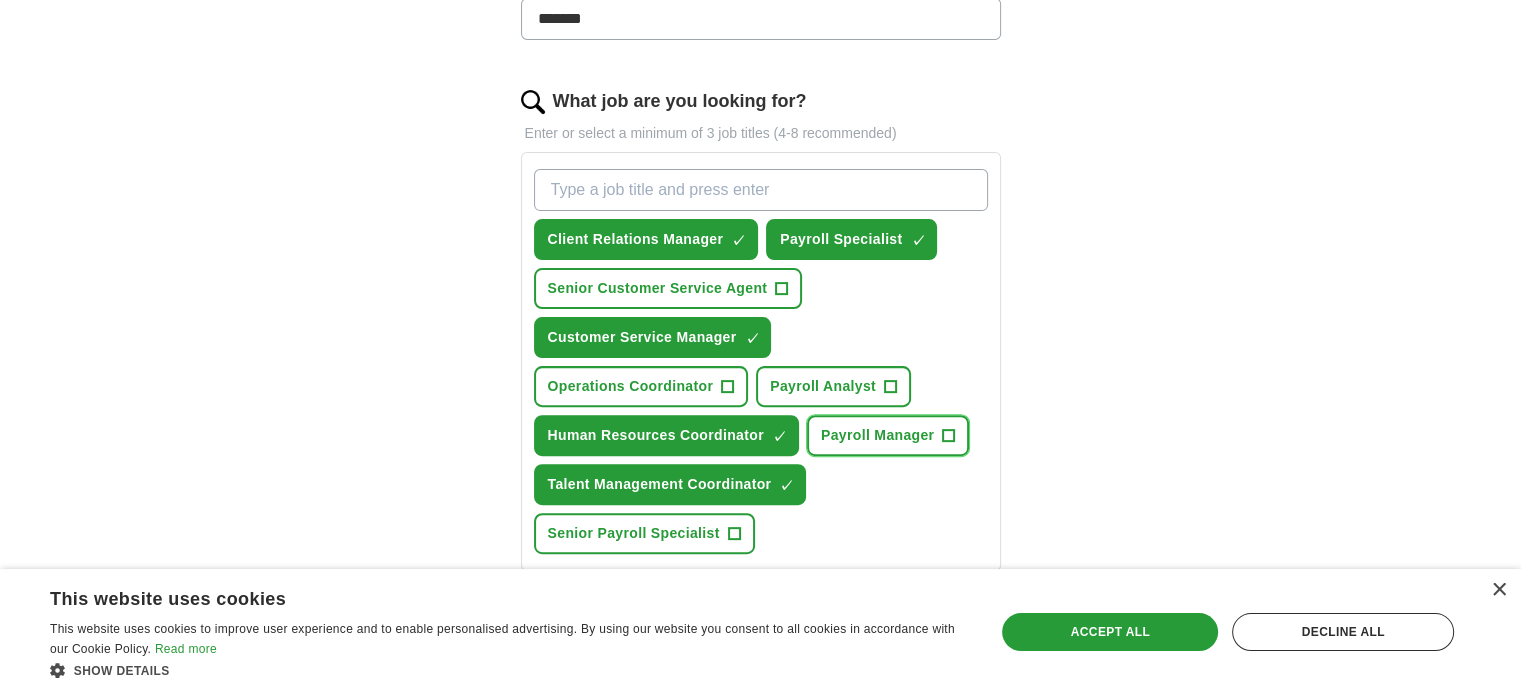 click on "+" at bounding box center (949, 436) 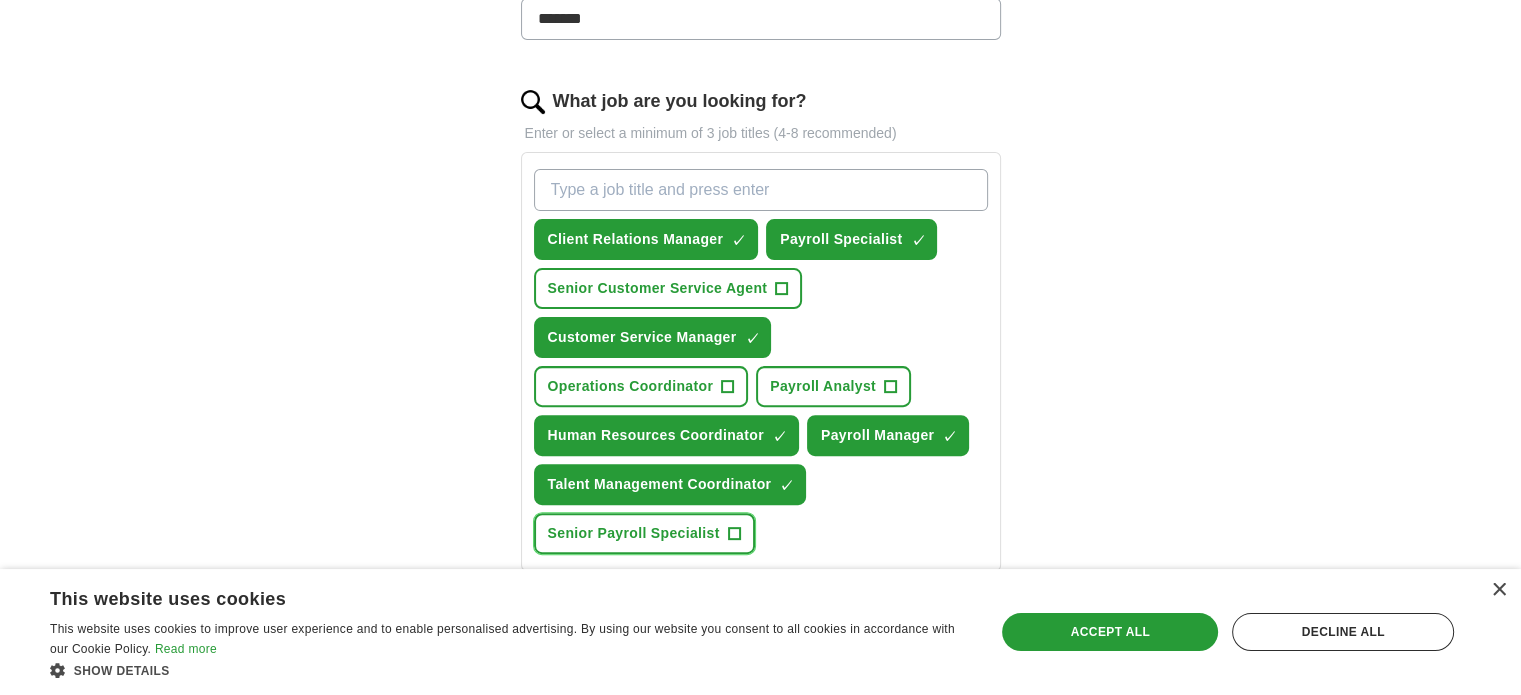 click on "+" at bounding box center [734, 534] 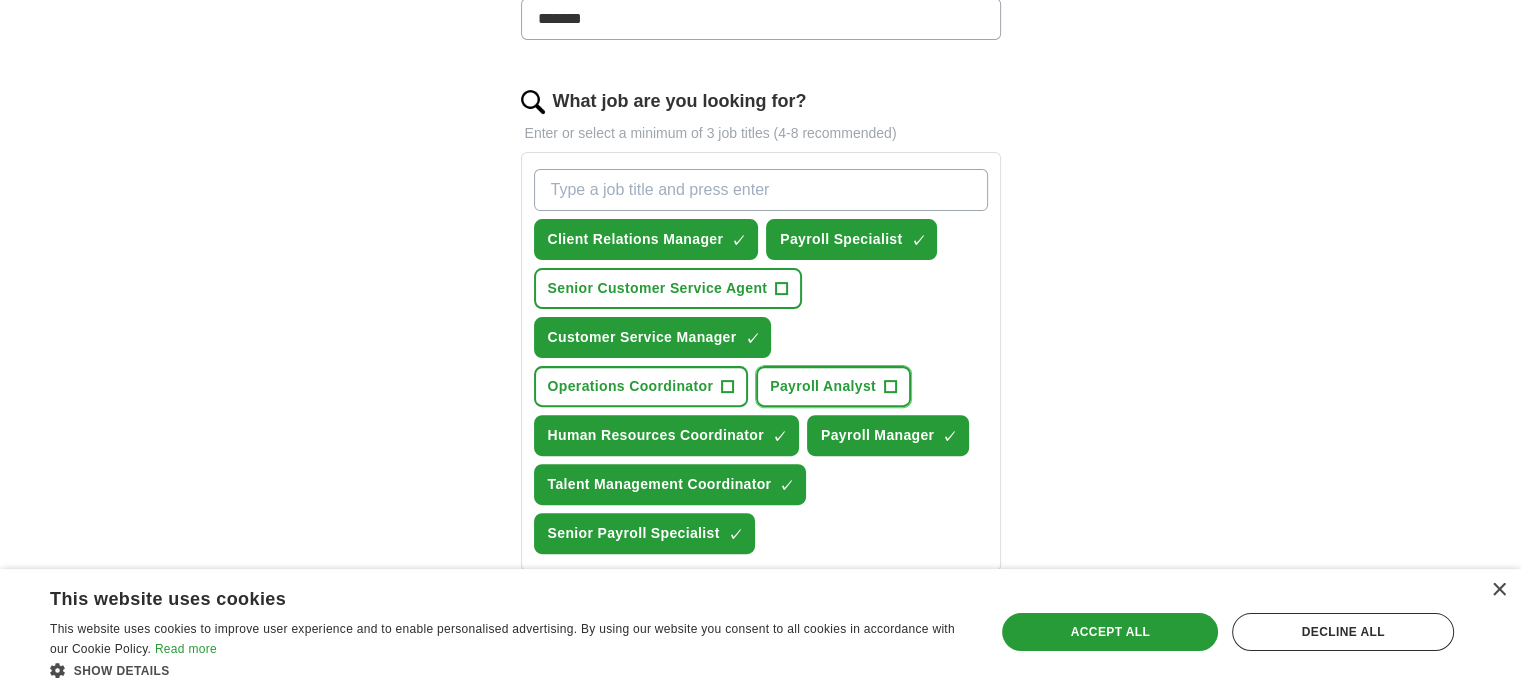 click on "+" at bounding box center (890, 387) 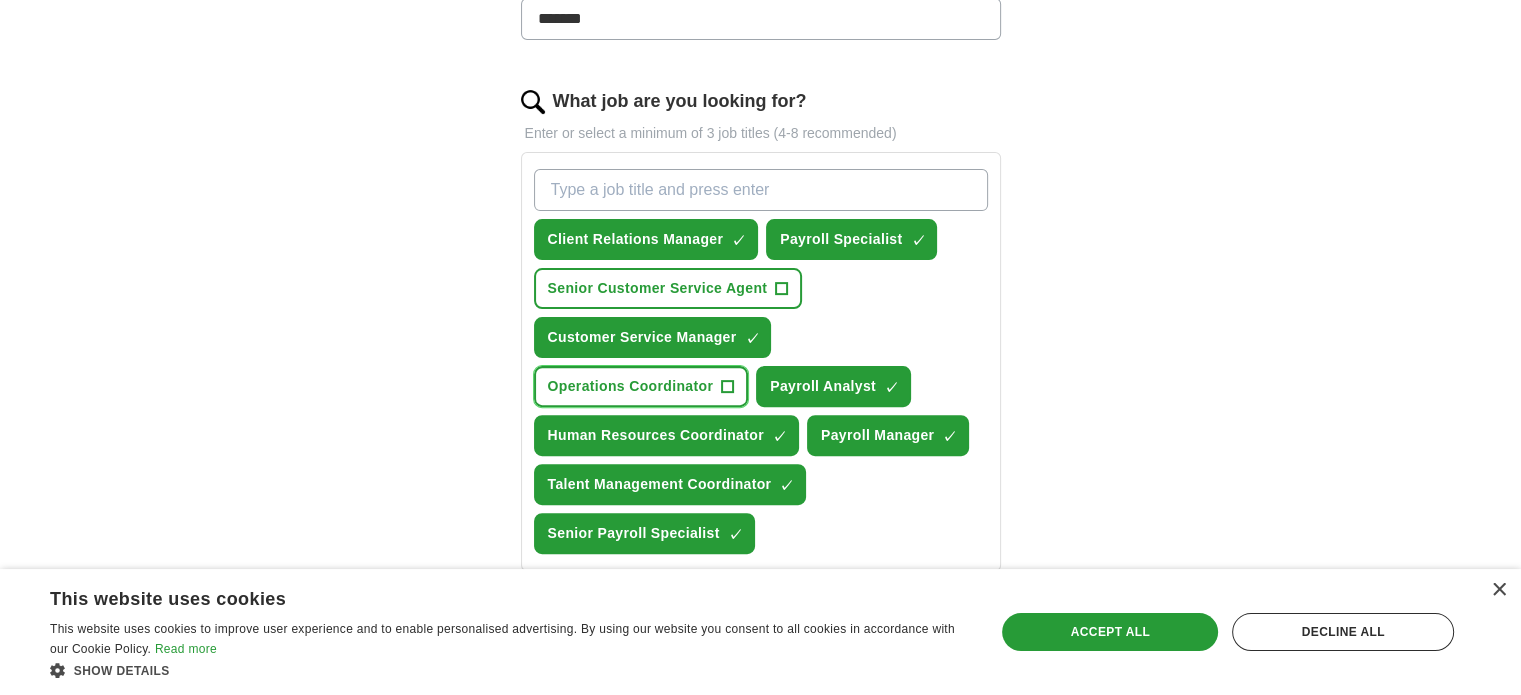 click on "+" at bounding box center [728, 387] 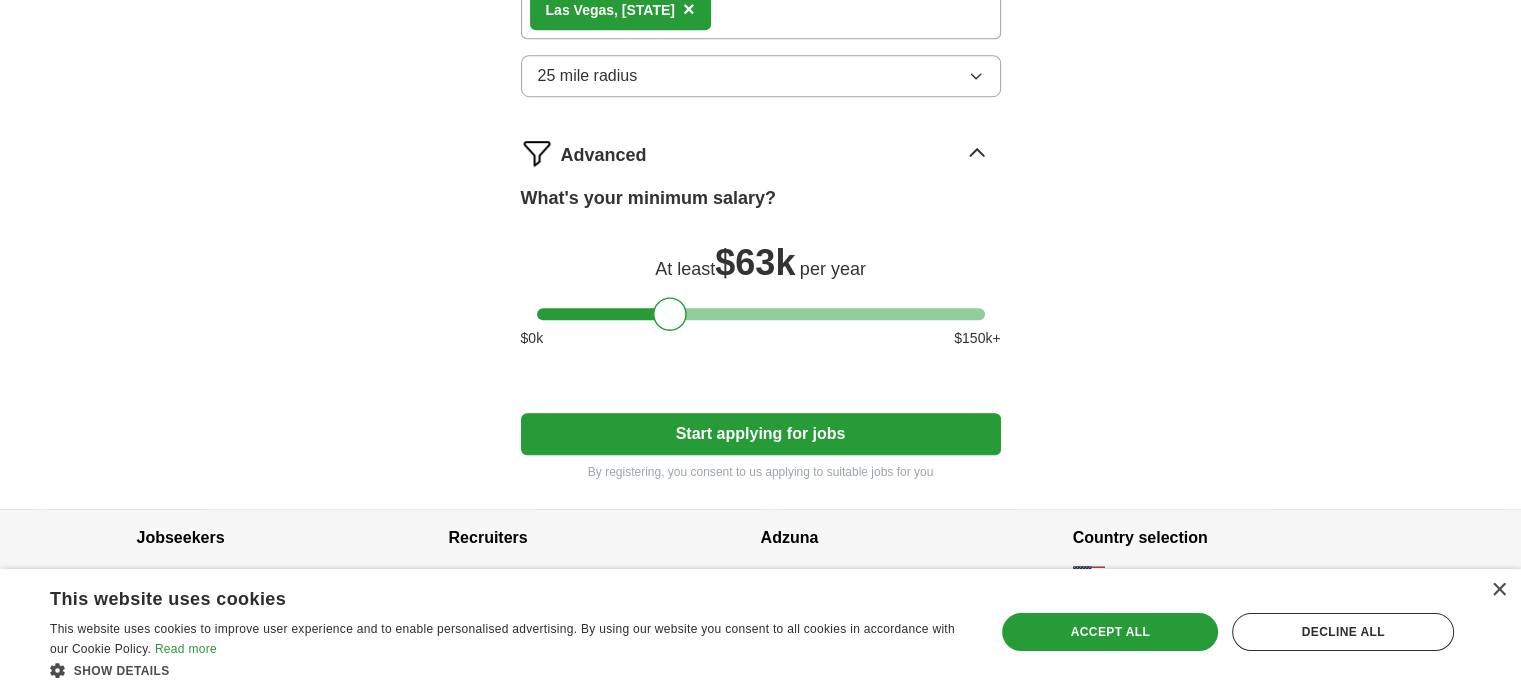 scroll, scrollTop: 1260, scrollLeft: 0, axis: vertical 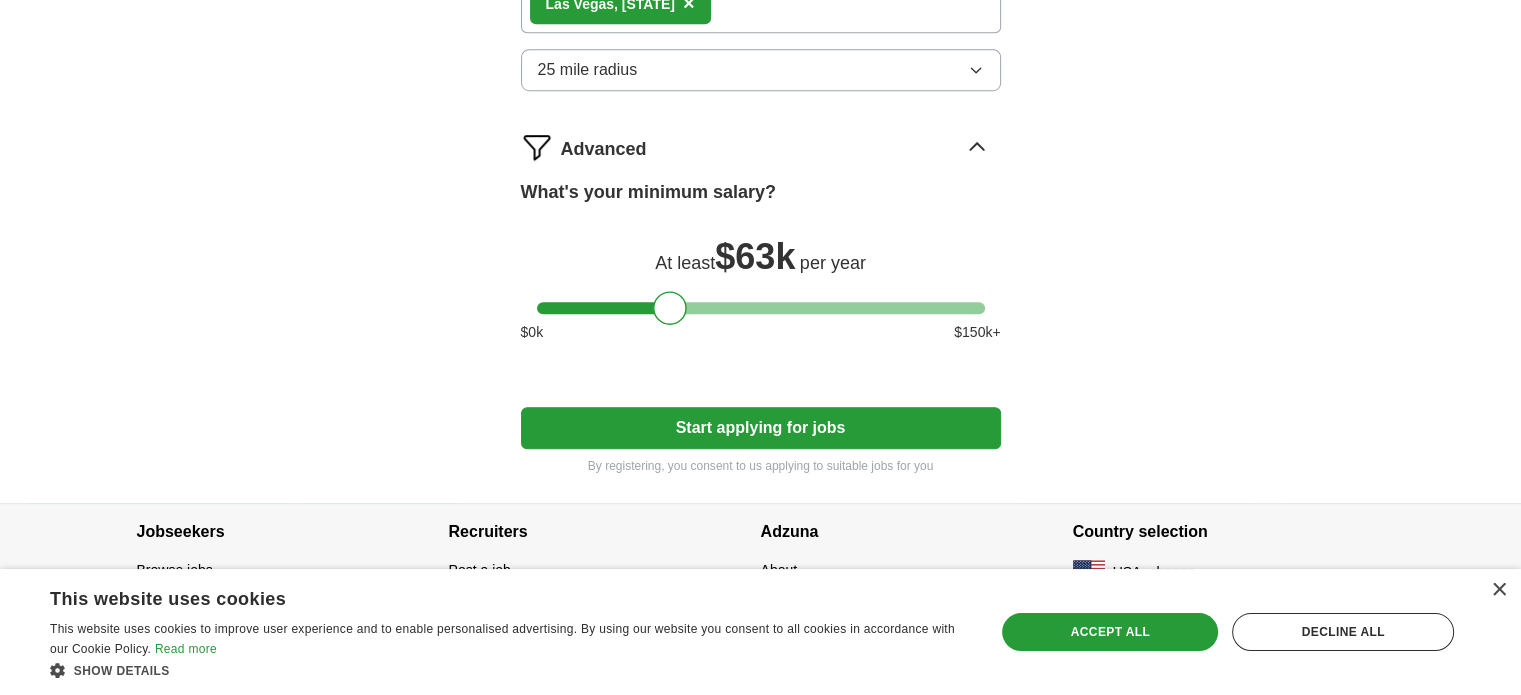 click on "Start applying for jobs" at bounding box center [761, 428] 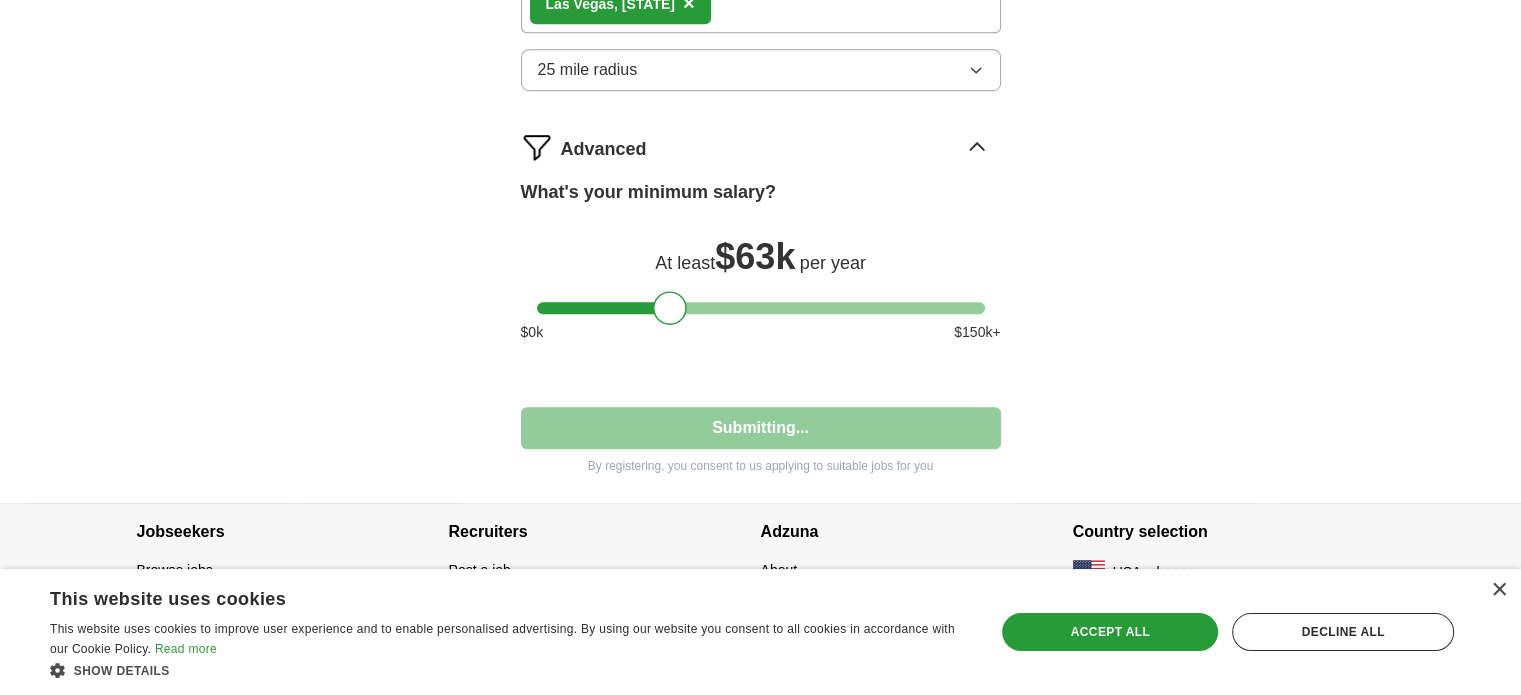 select on "**" 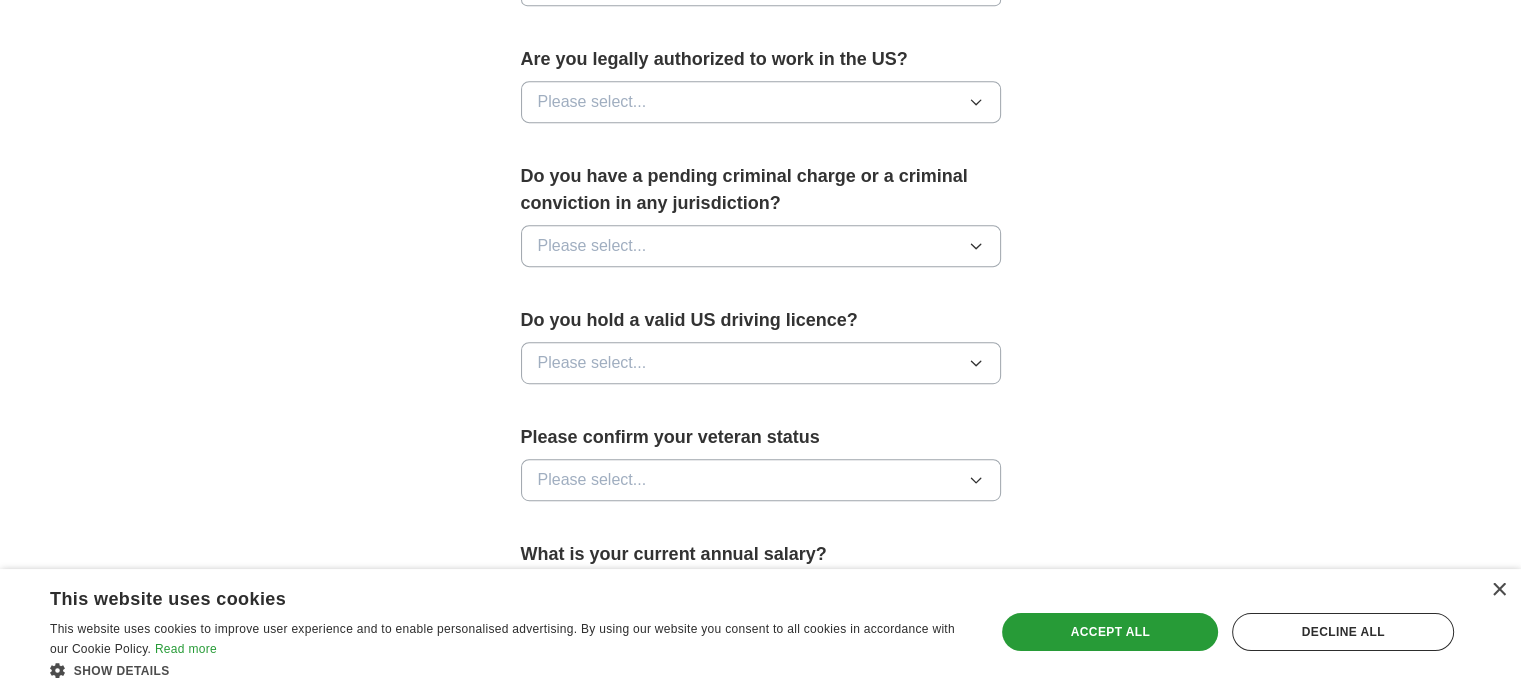 scroll, scrollTop: 1356, scrollLeft: 0, axis: vertical 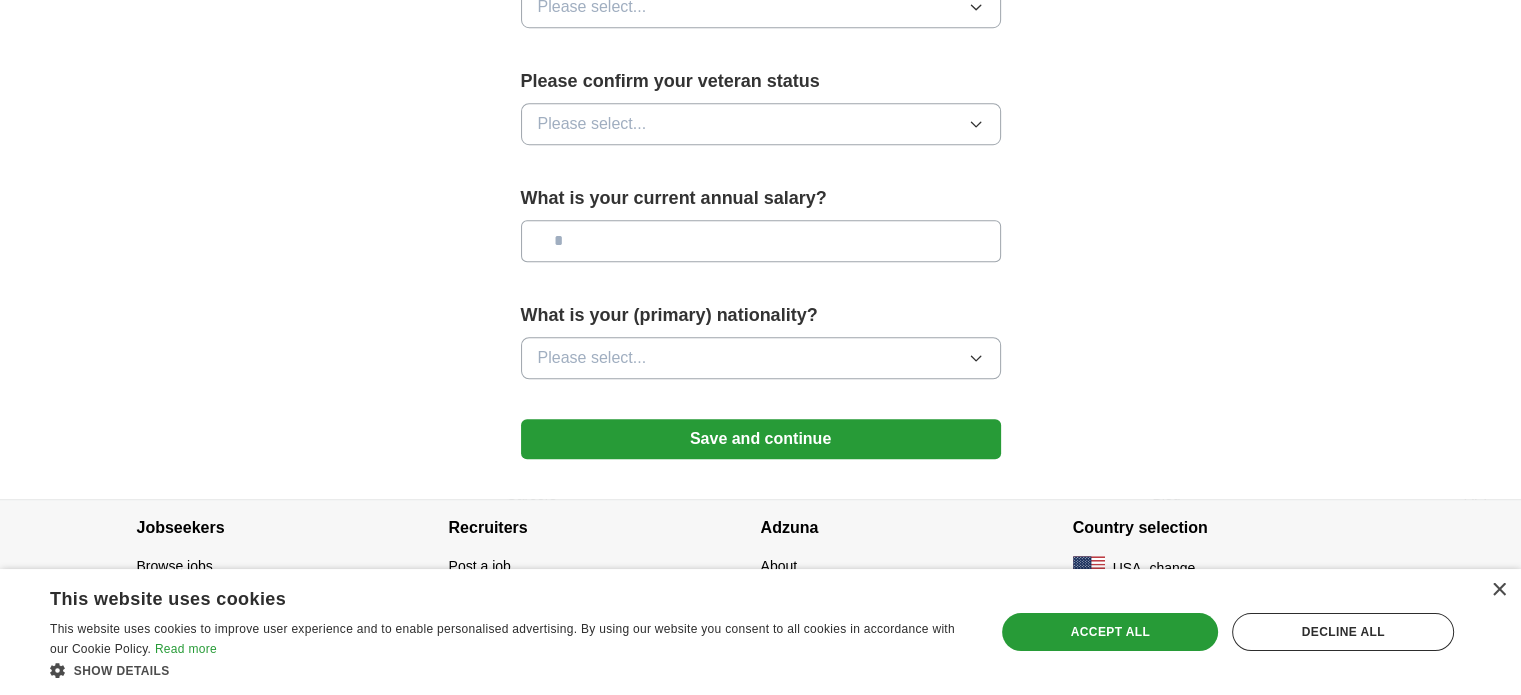 click on "Please select..." at bounding box center (761, 358) 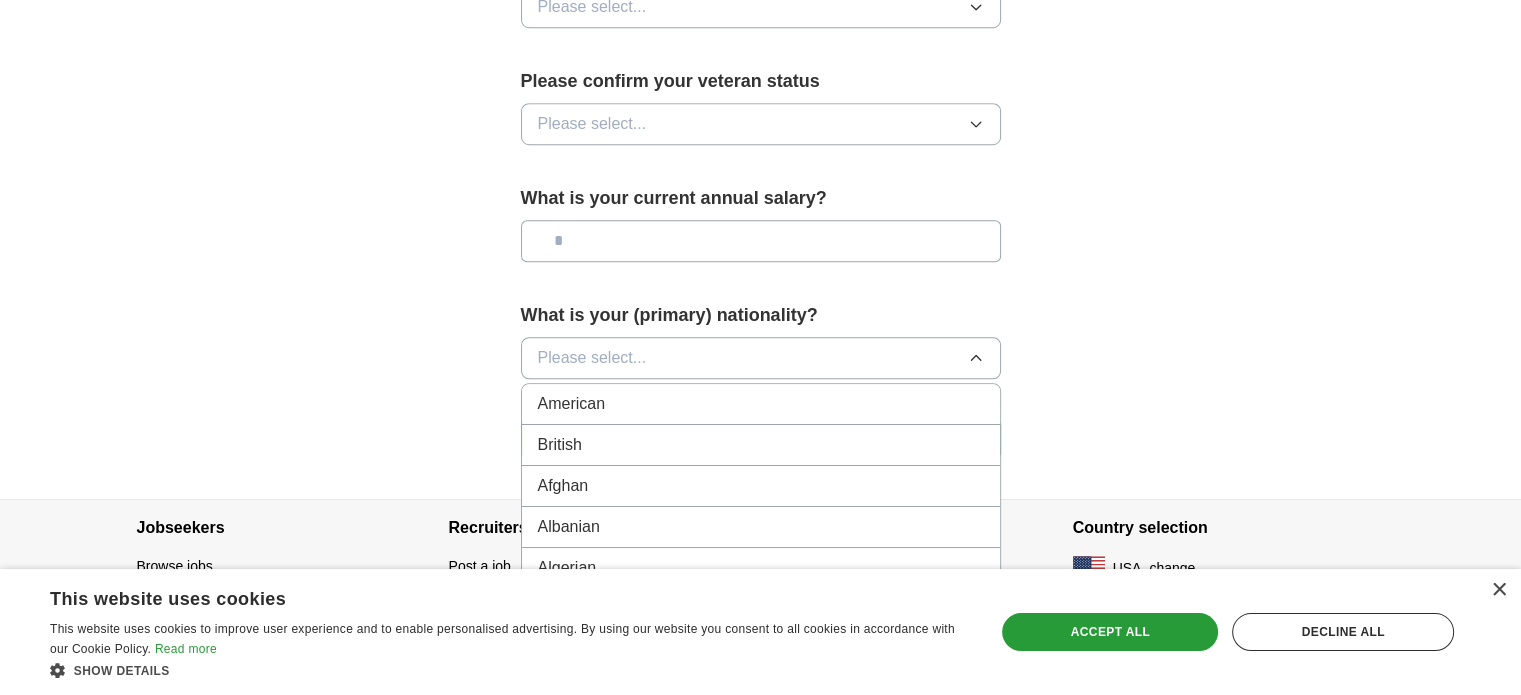 click on "Please select..." at bounding box center [761, 358] 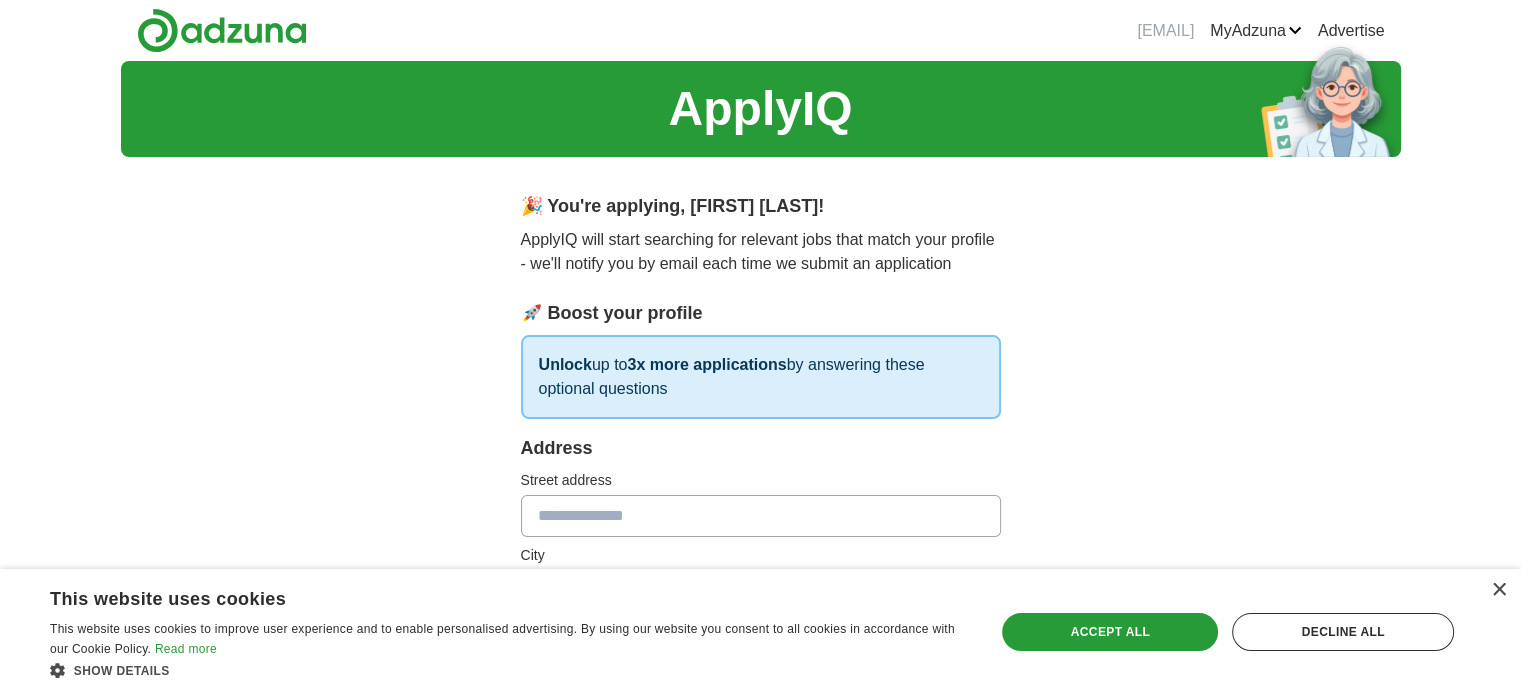 scroll, scrollTop: 200, scrollLeft: 0, axis: vertical 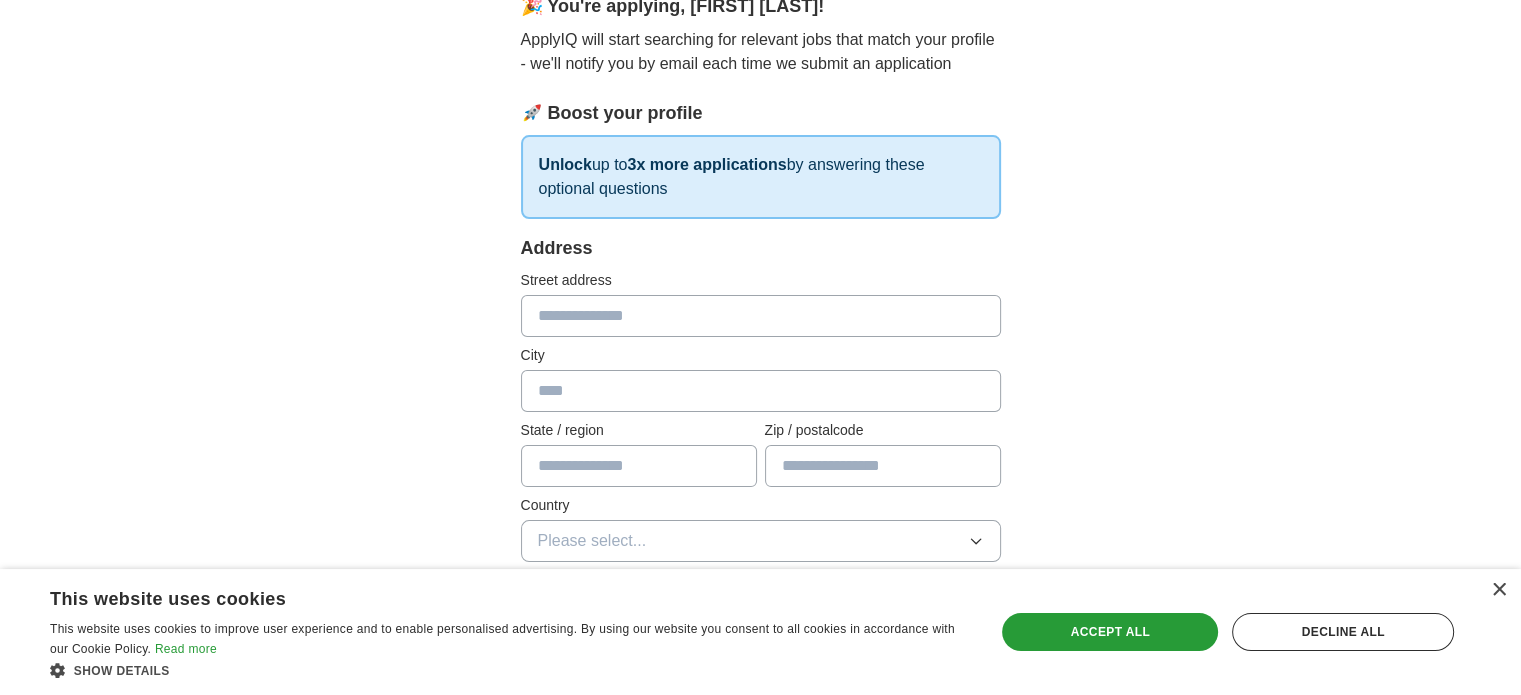click at bounding box center [761, 316] 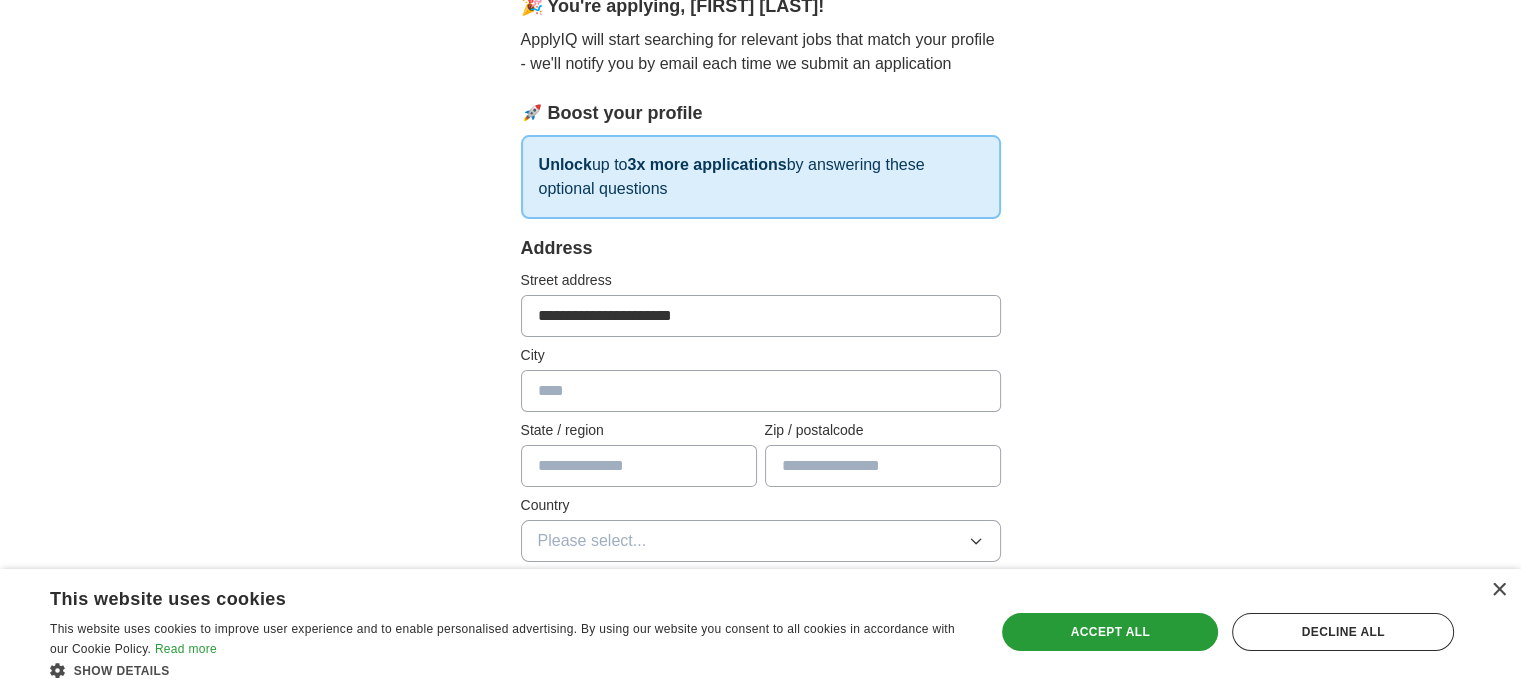 type on "**********" 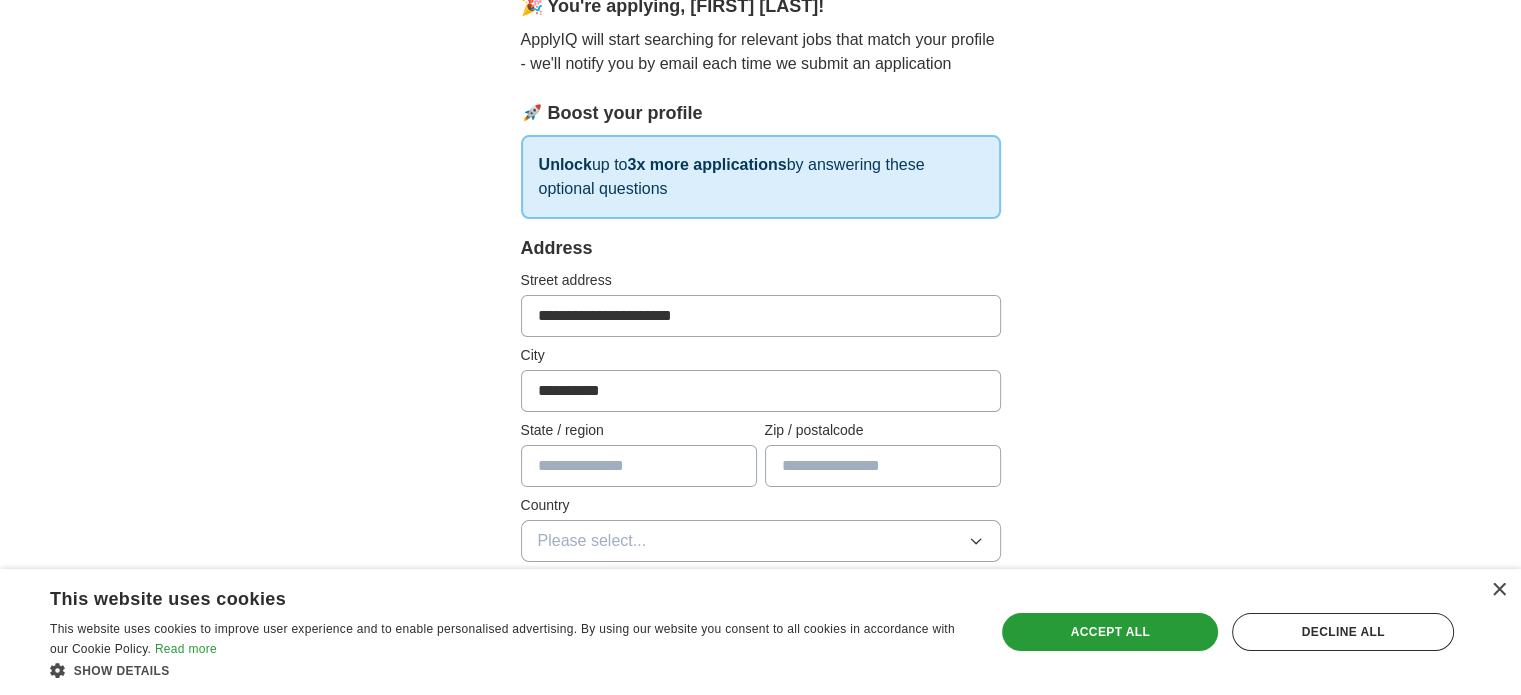 type on "*********" 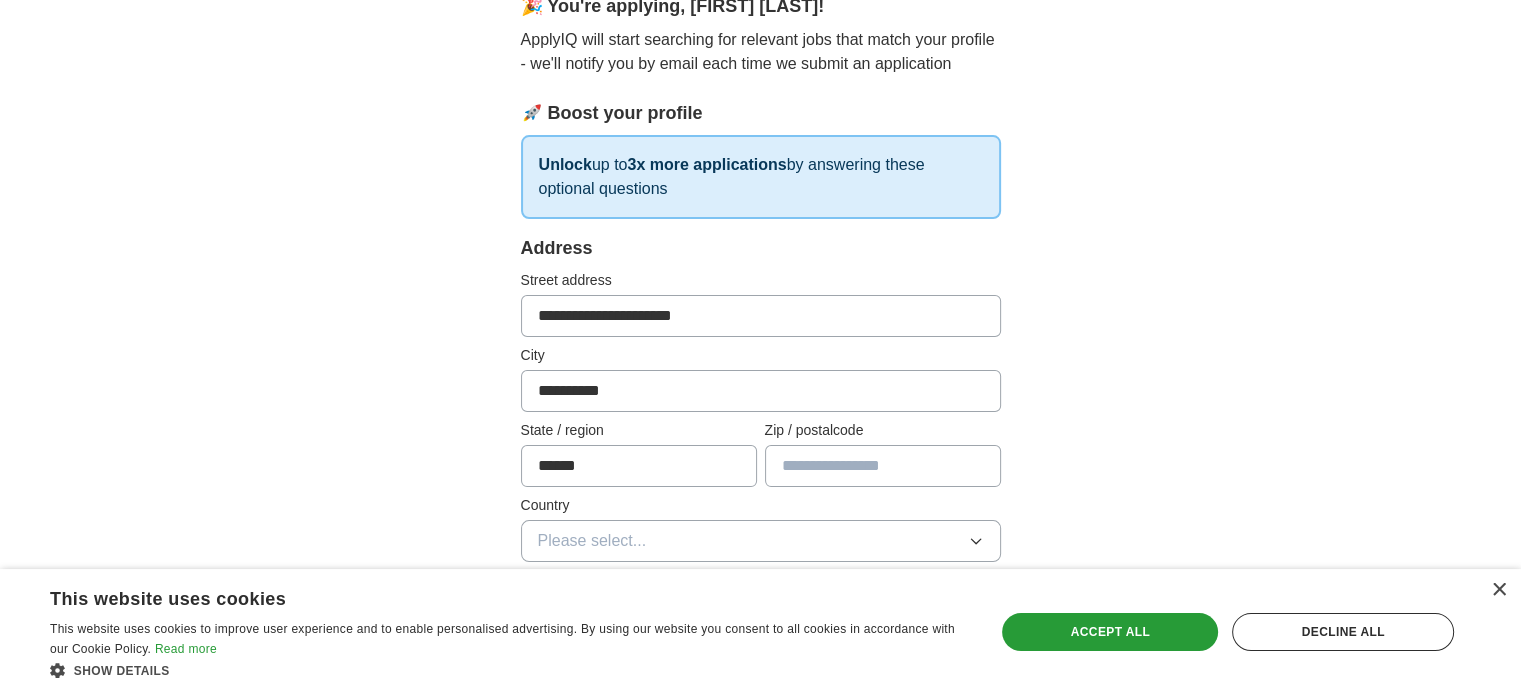 type on "******" 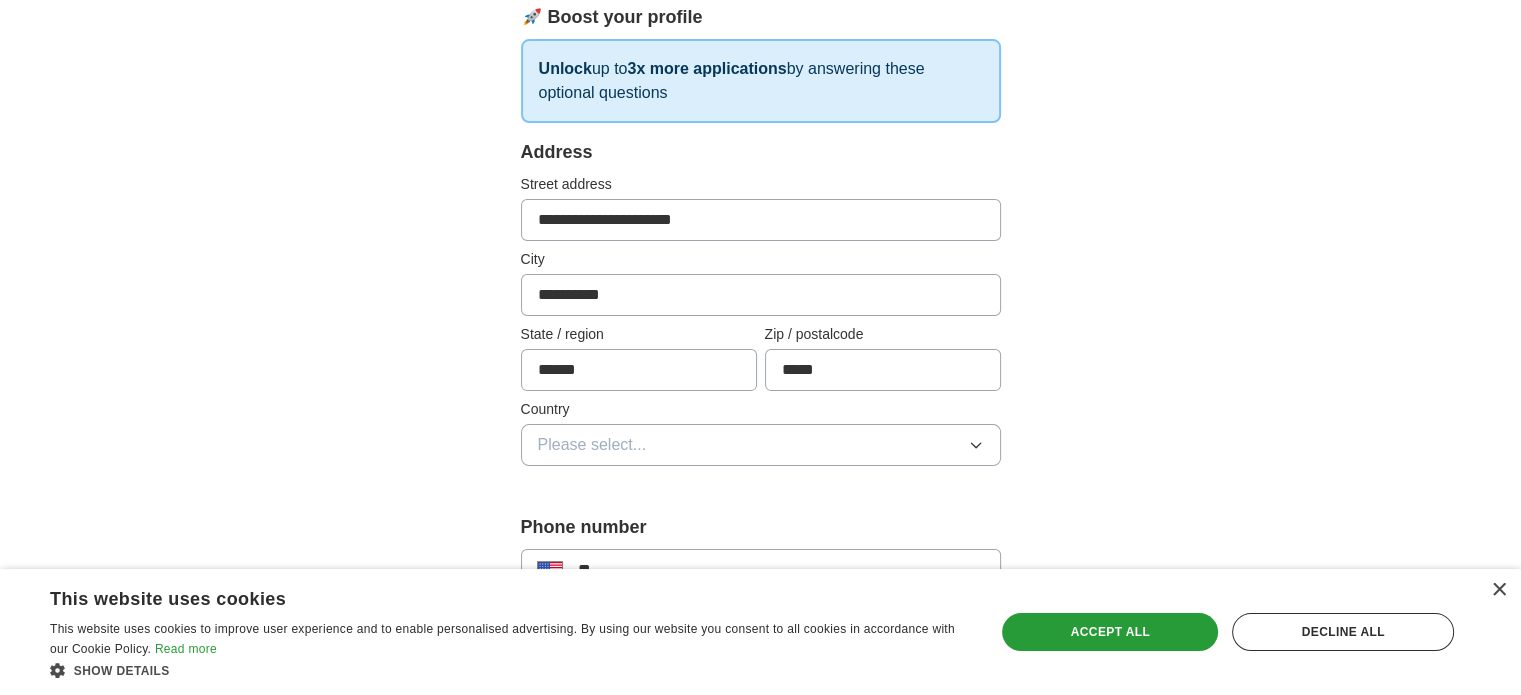 scroll, scrollTop: 400, scrollLeft: 0, axis: vertical 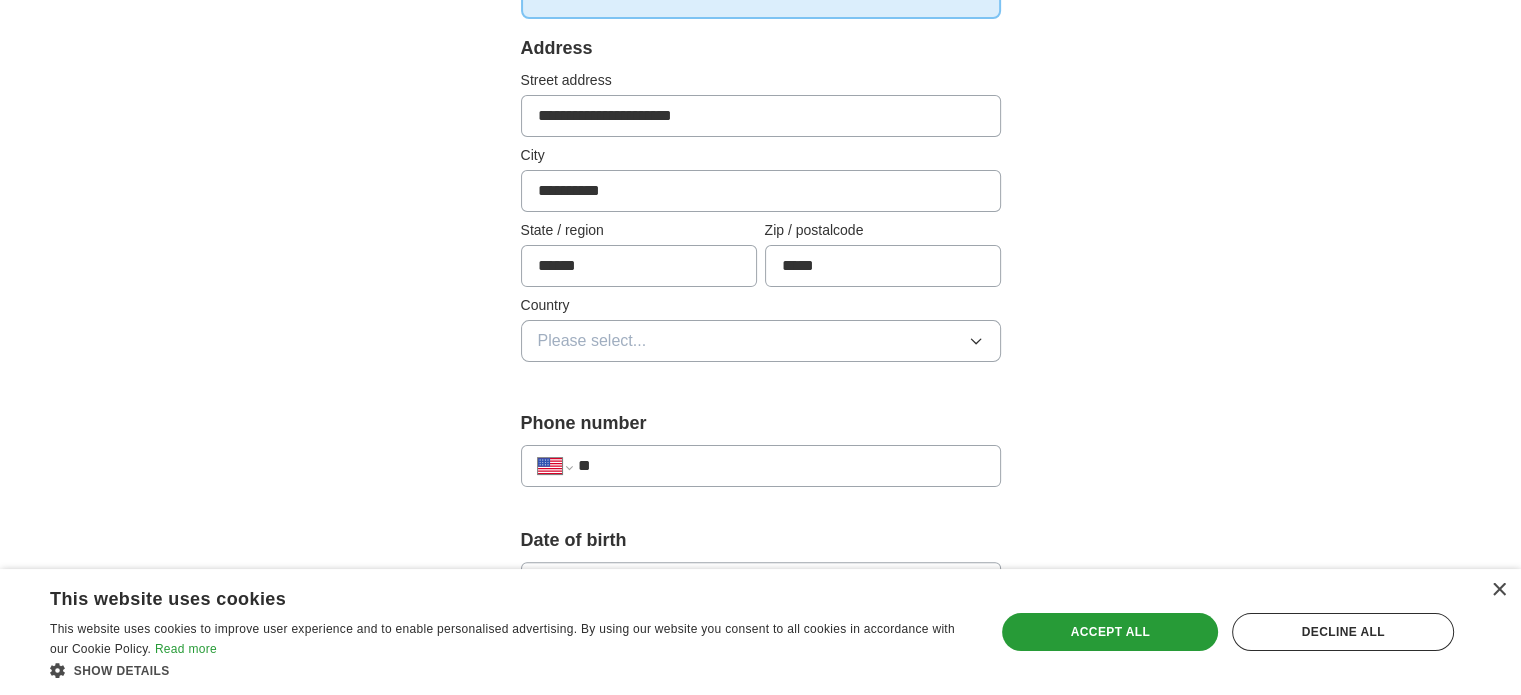 type on "*****" 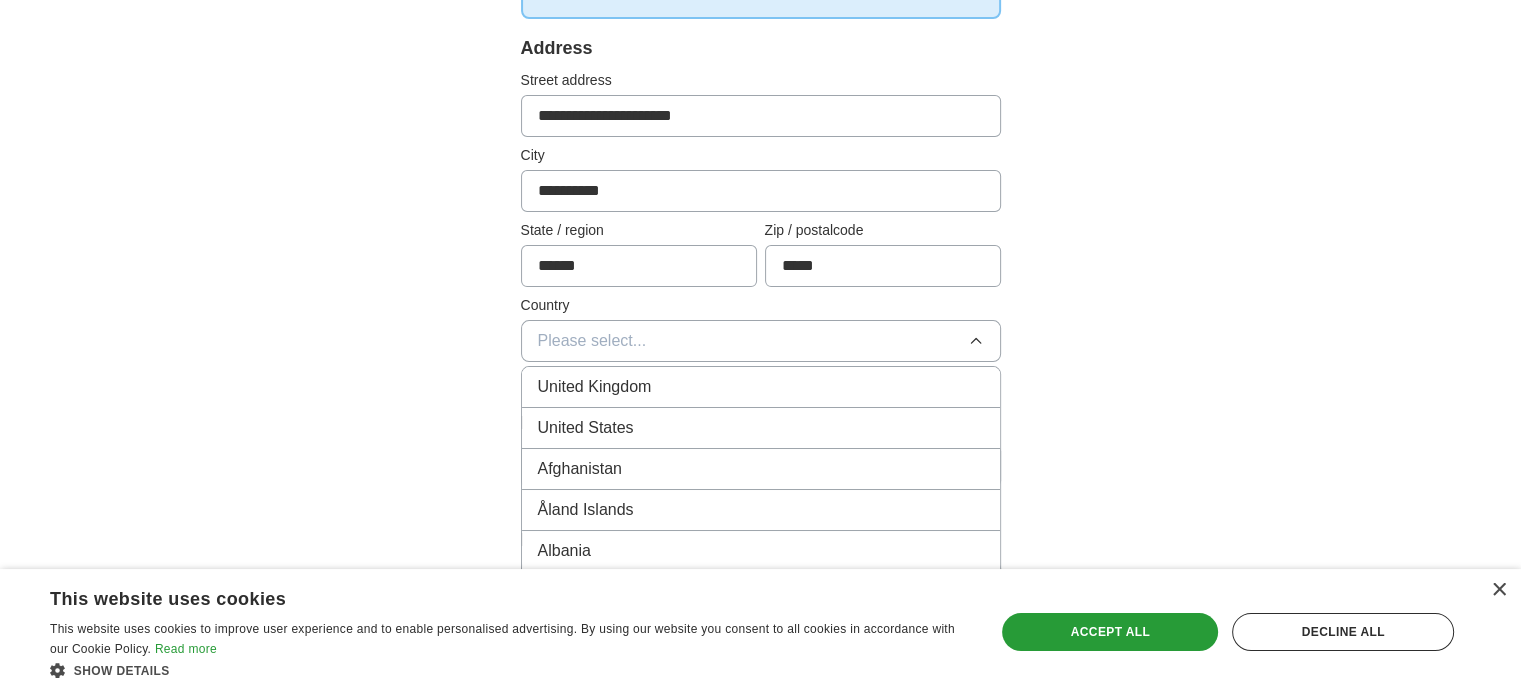 click on "United States" at bounding box center (761, 428) 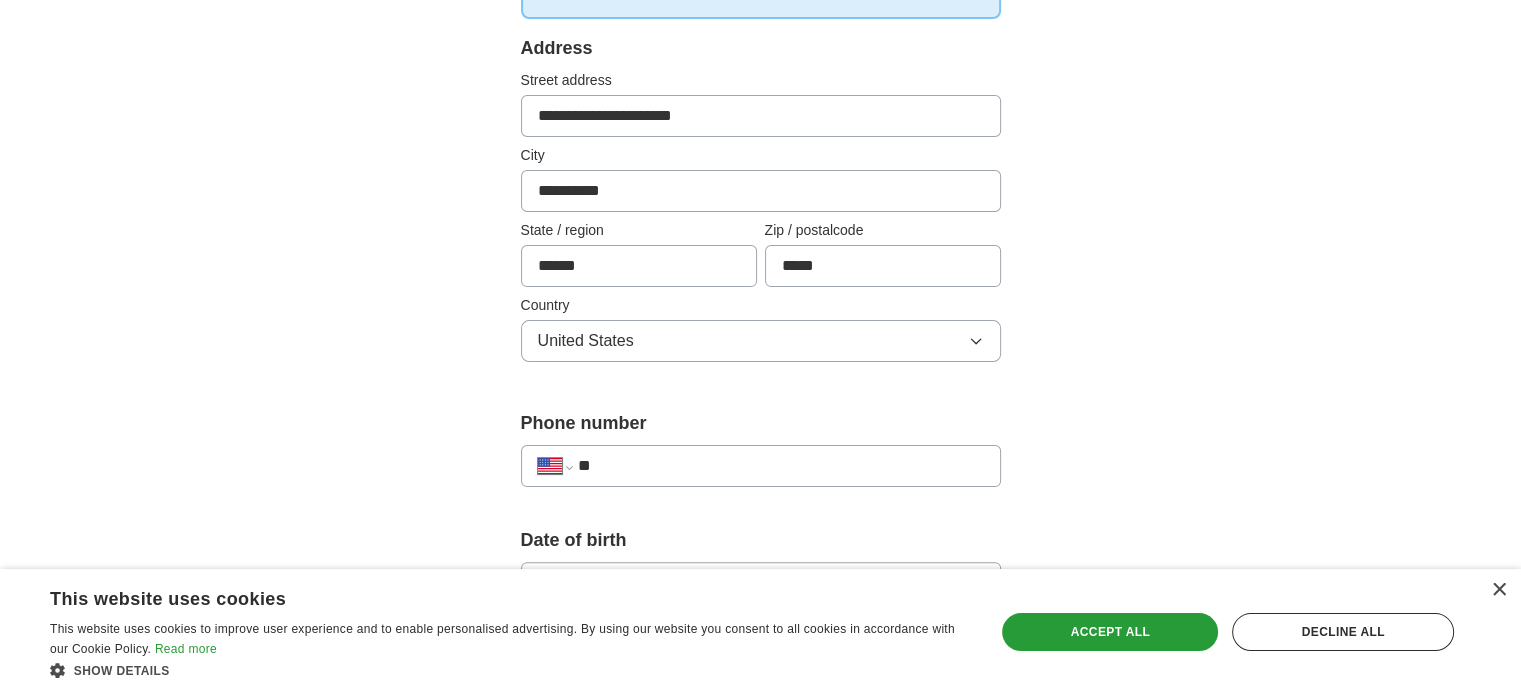 click on "**********" at bounding box center (761, 466) 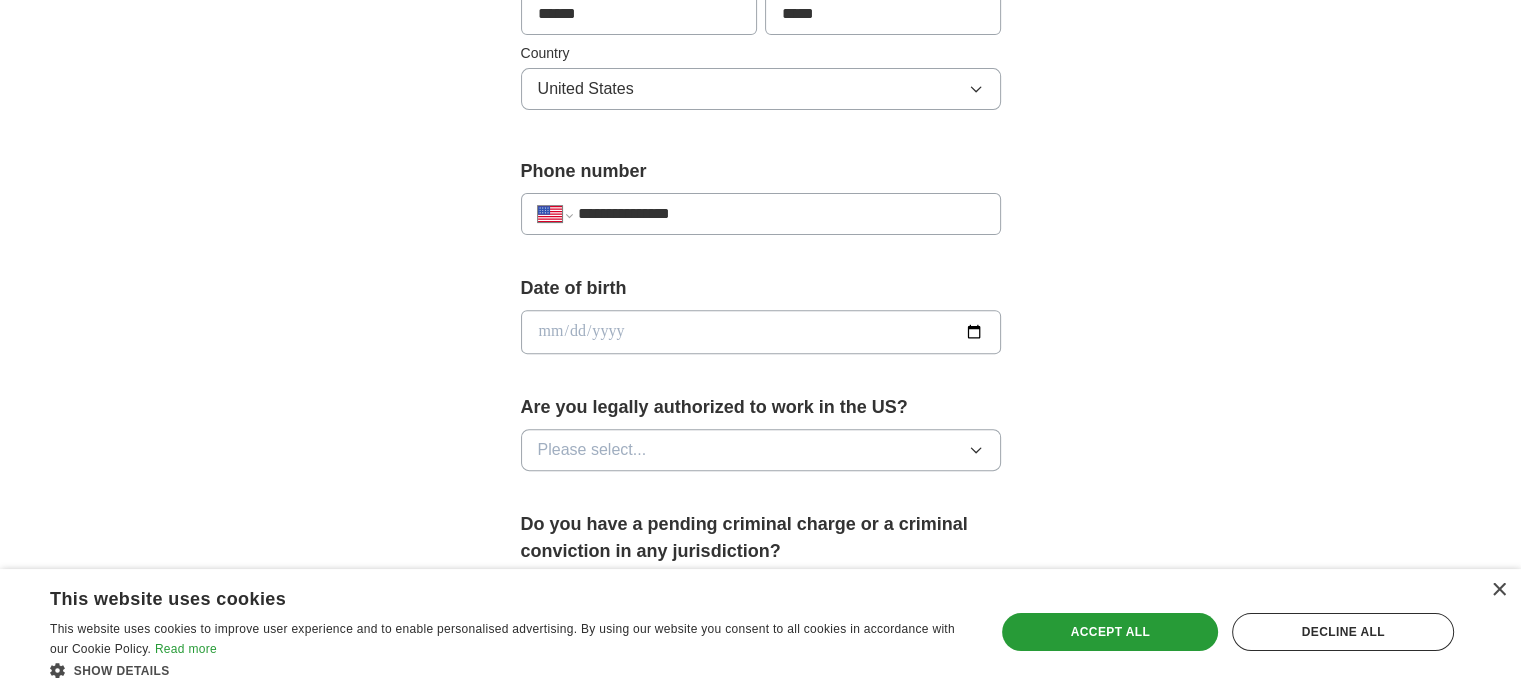scroll, scrollTop: 700, scrollLeft: 0, axis: vertical 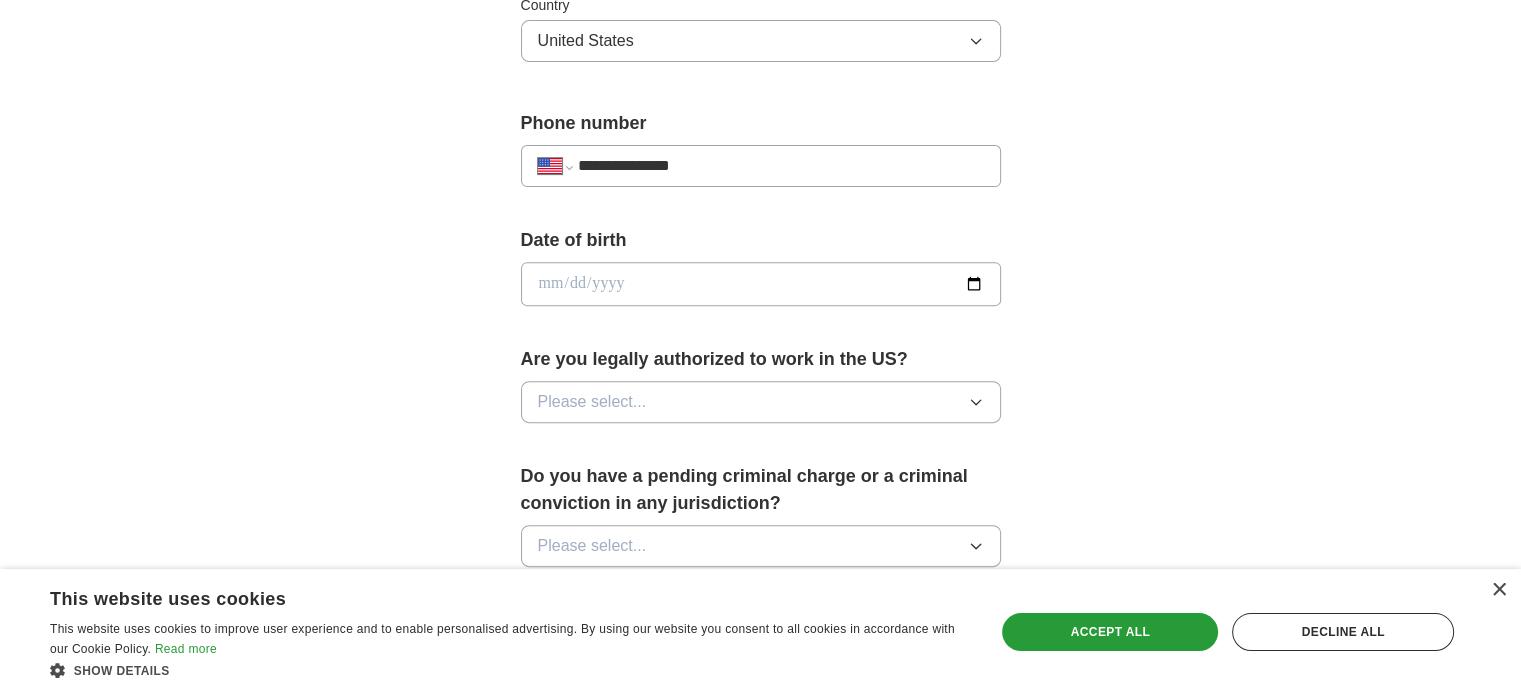 type on "**********" 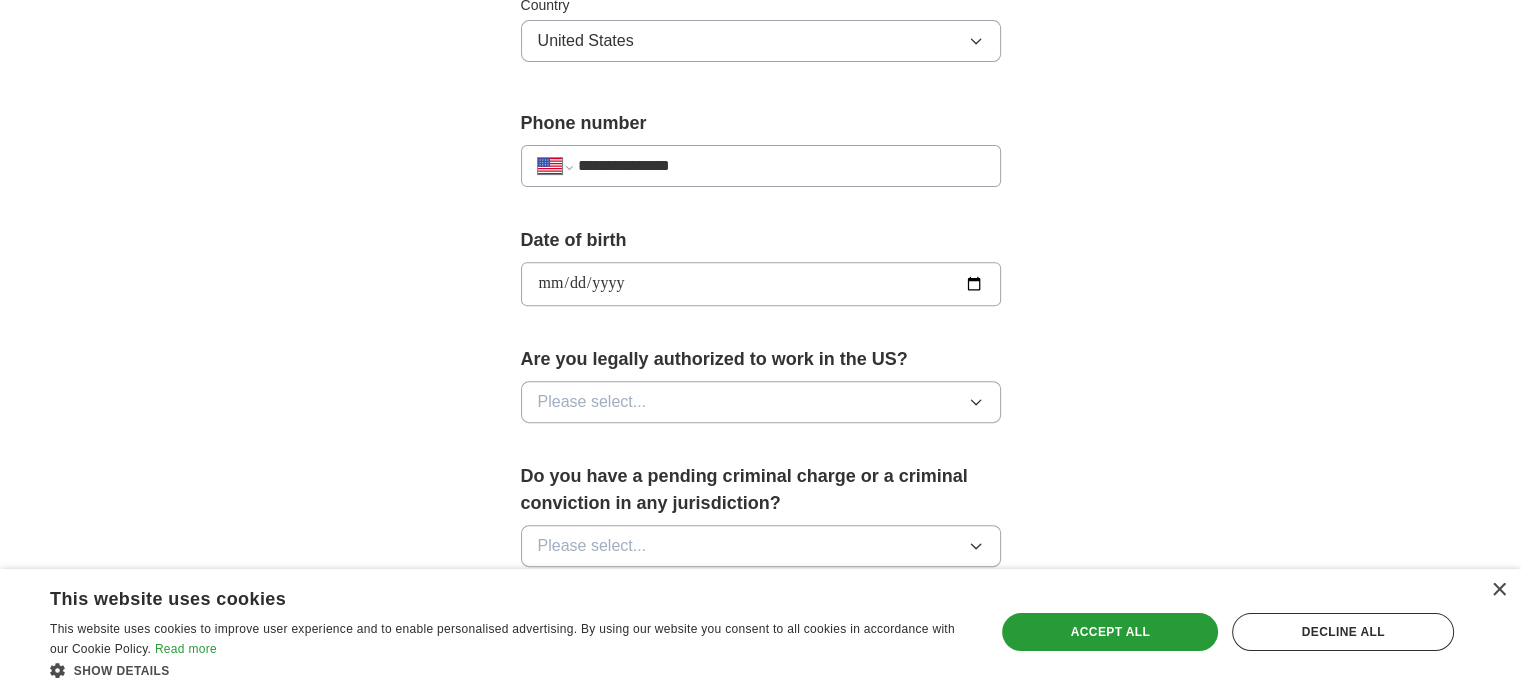 type on "**********" 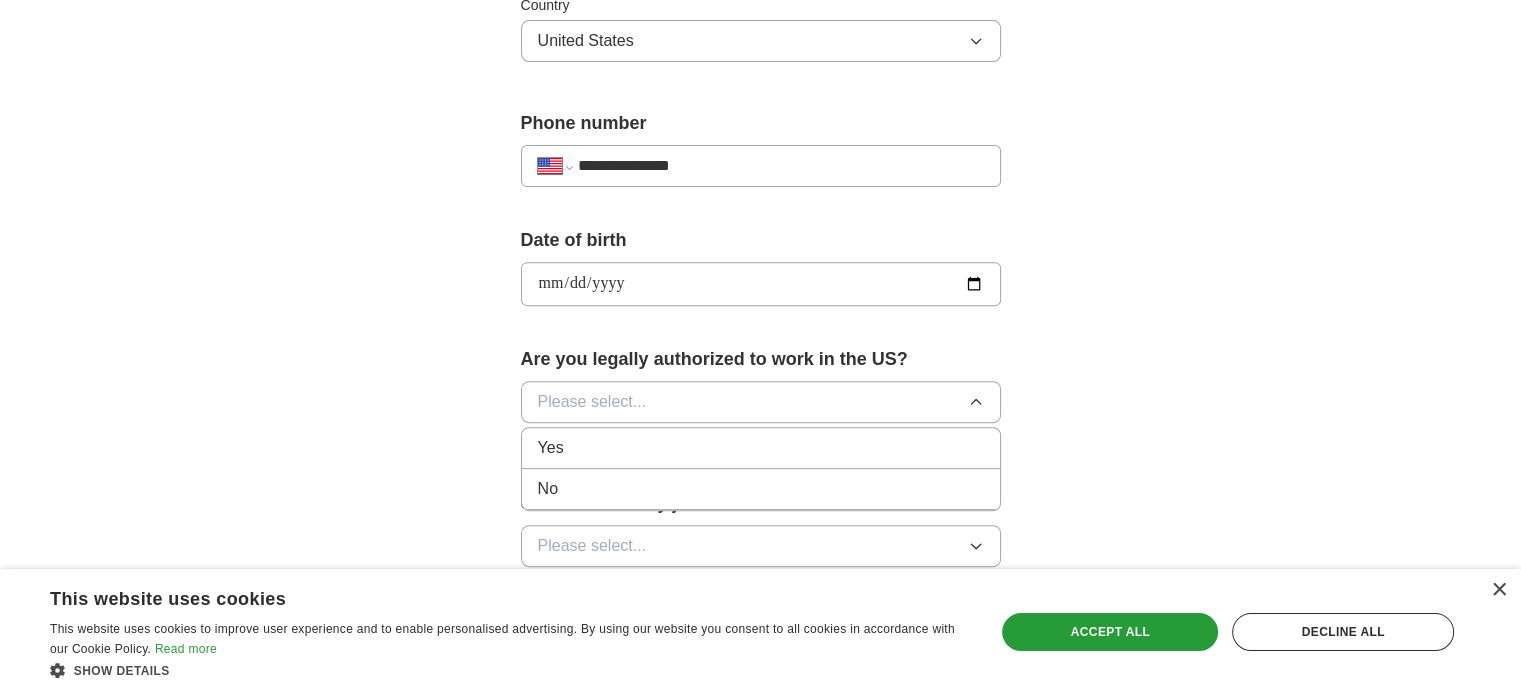 click on "Yes" at bounding box center [761, 448] 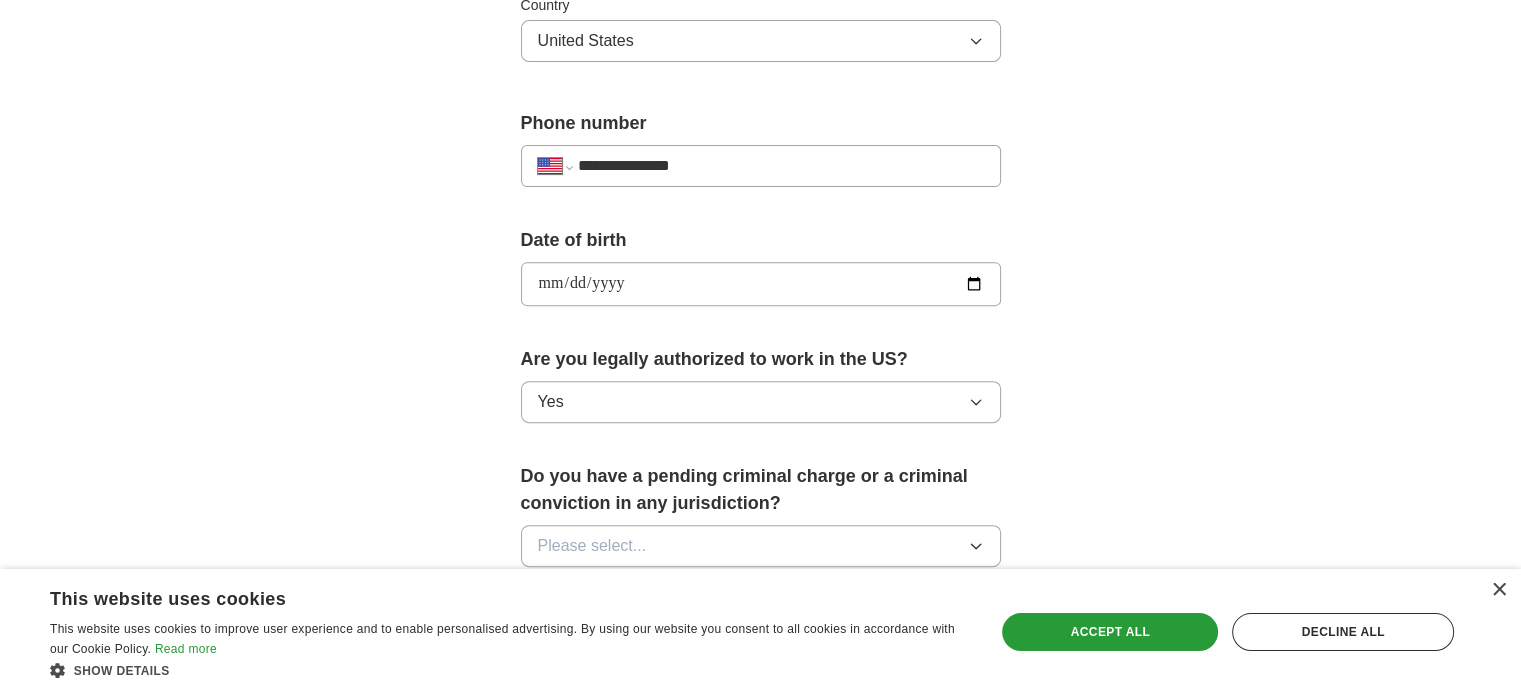 scroll, scrollTop: 800, scrollLeft: 0, axis: vertical 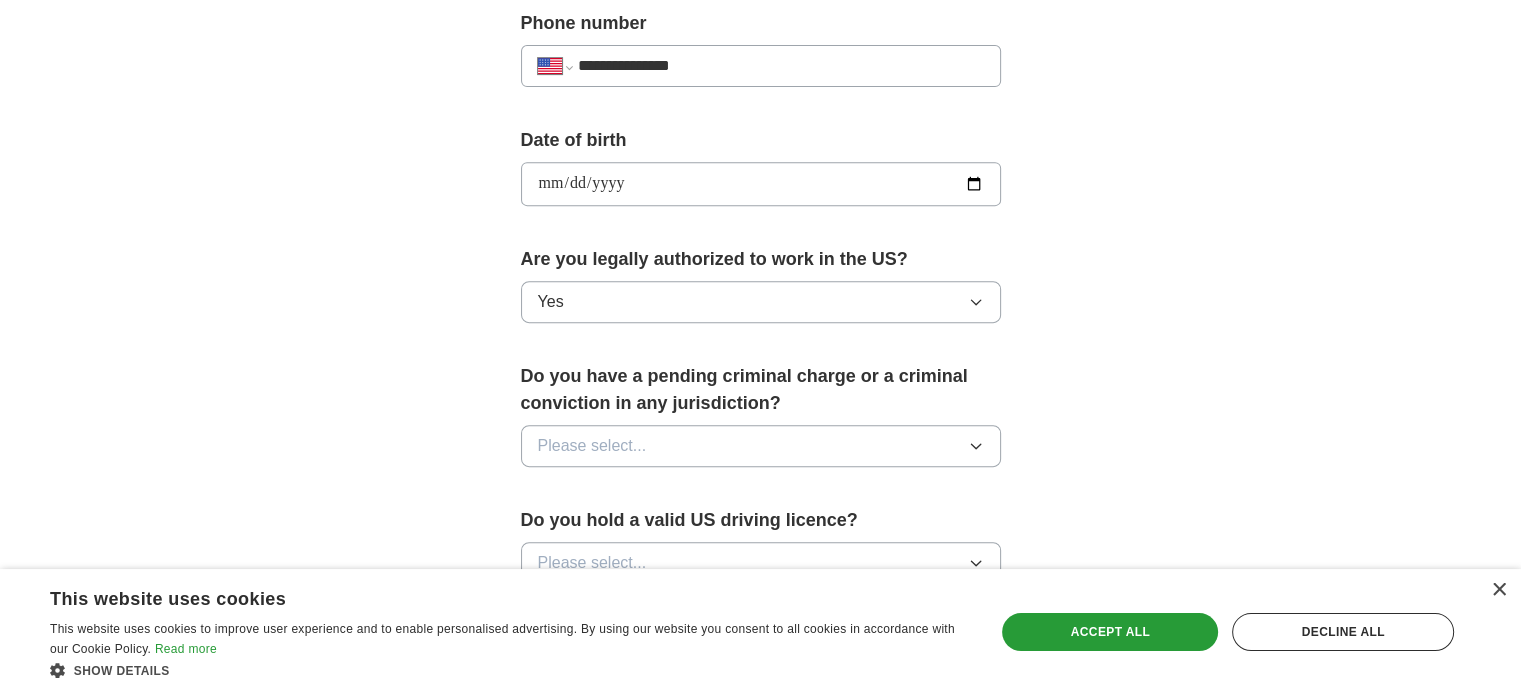 click on "Please select..." at bounding box center (761, 446) 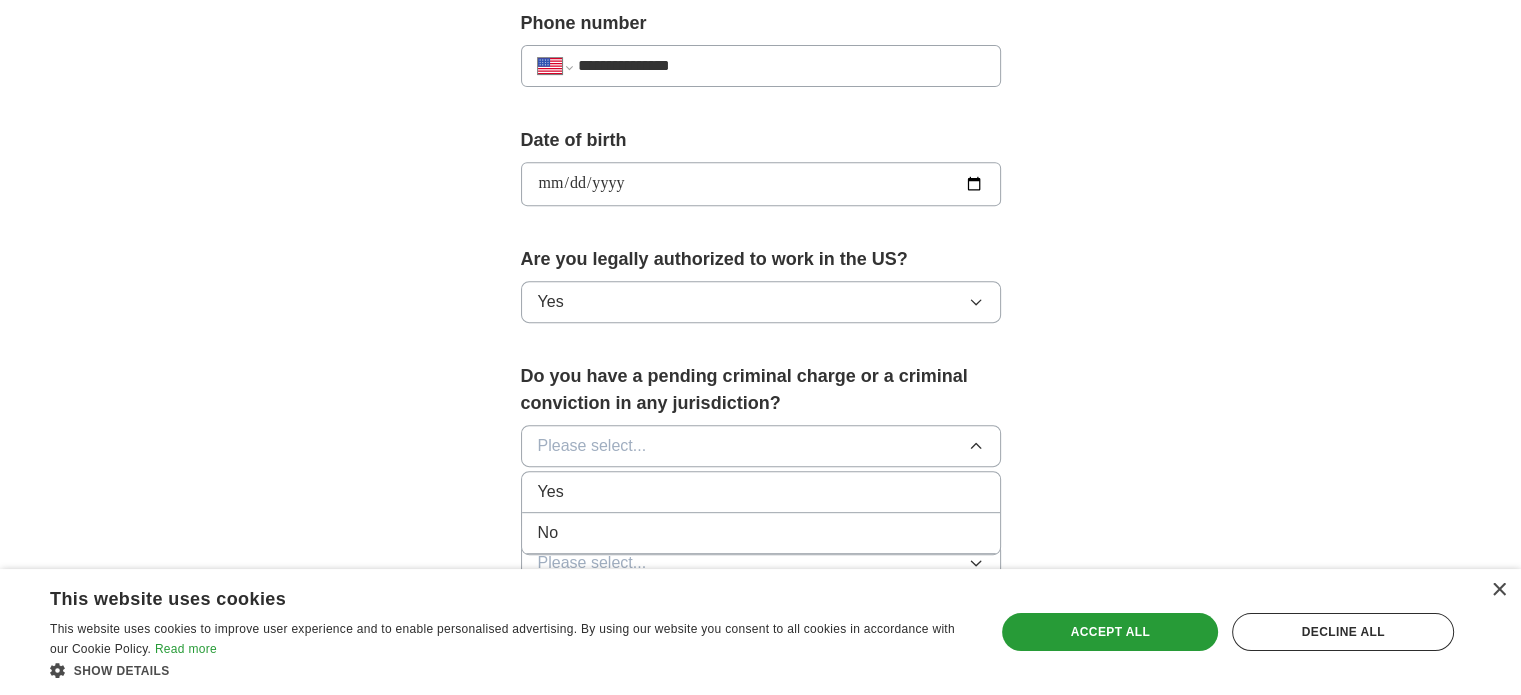 click on "No" at bounding box center [761, 533] 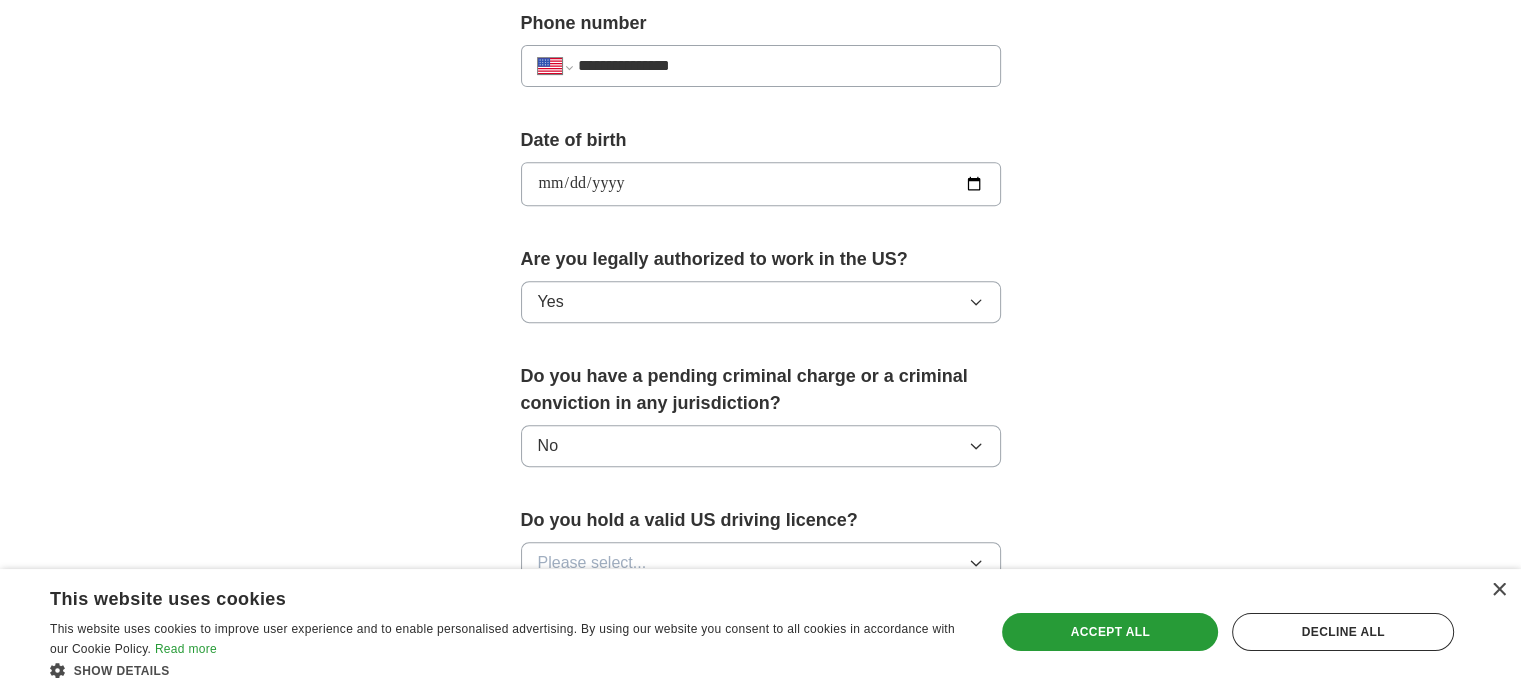 scroll, scrollTop: 1000, scrollLeft: 0, axis: vertical 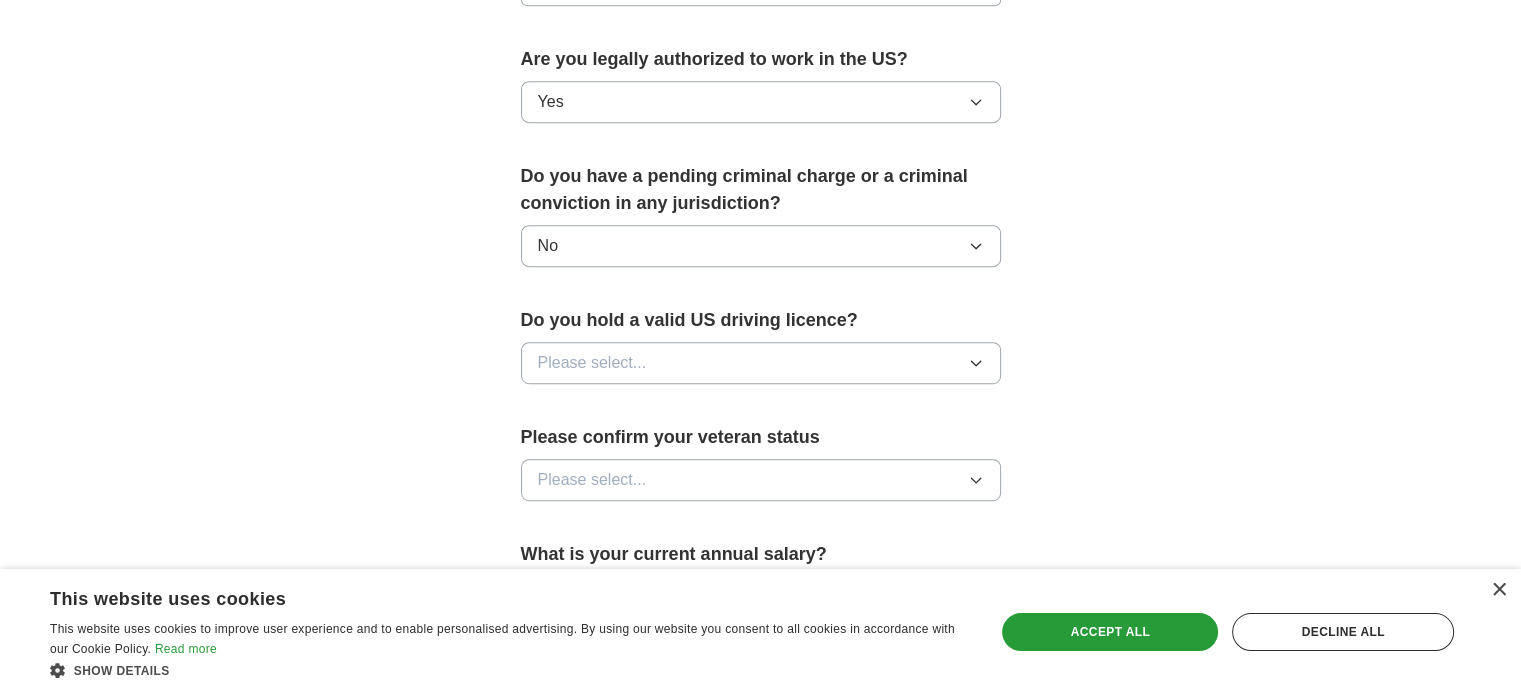 click on "Please select..." at bounding box center (761, 363) 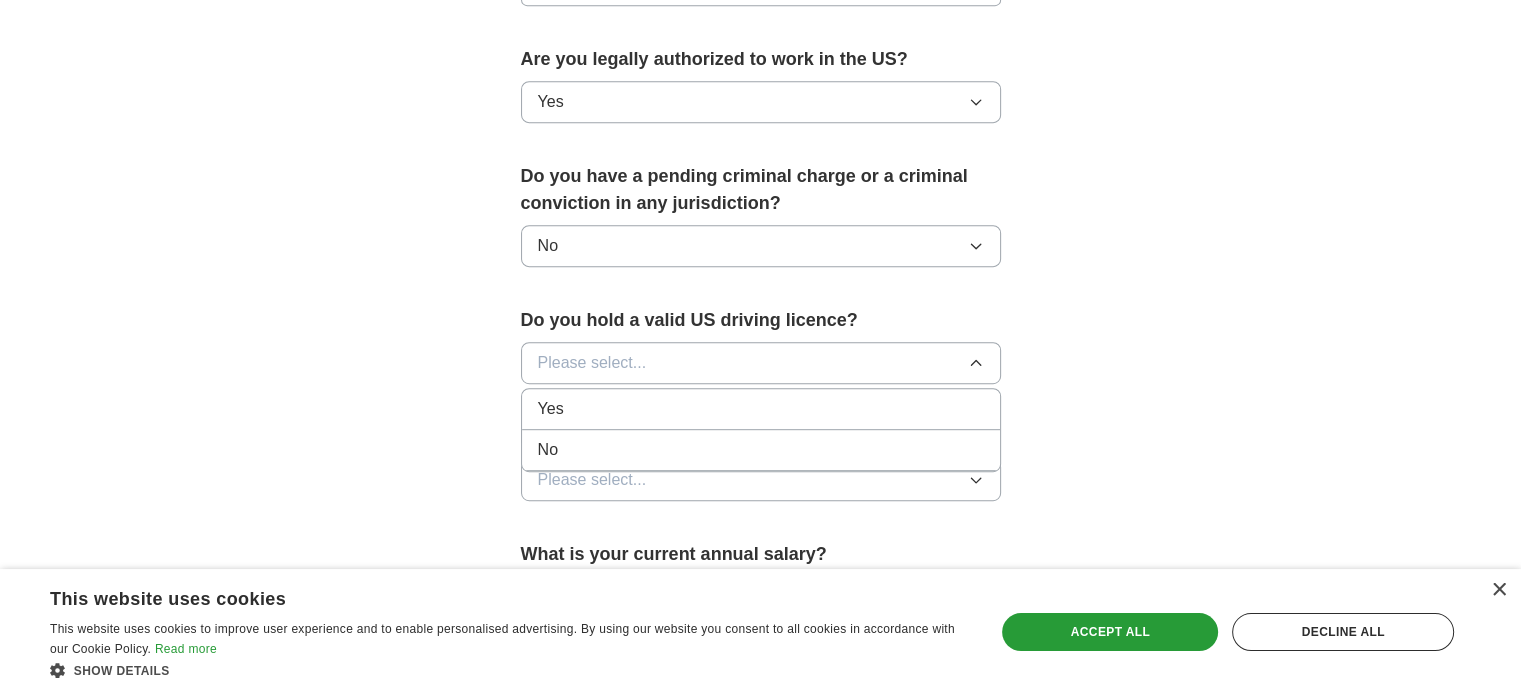 click on "Yes" at bounding box center [761, 409] 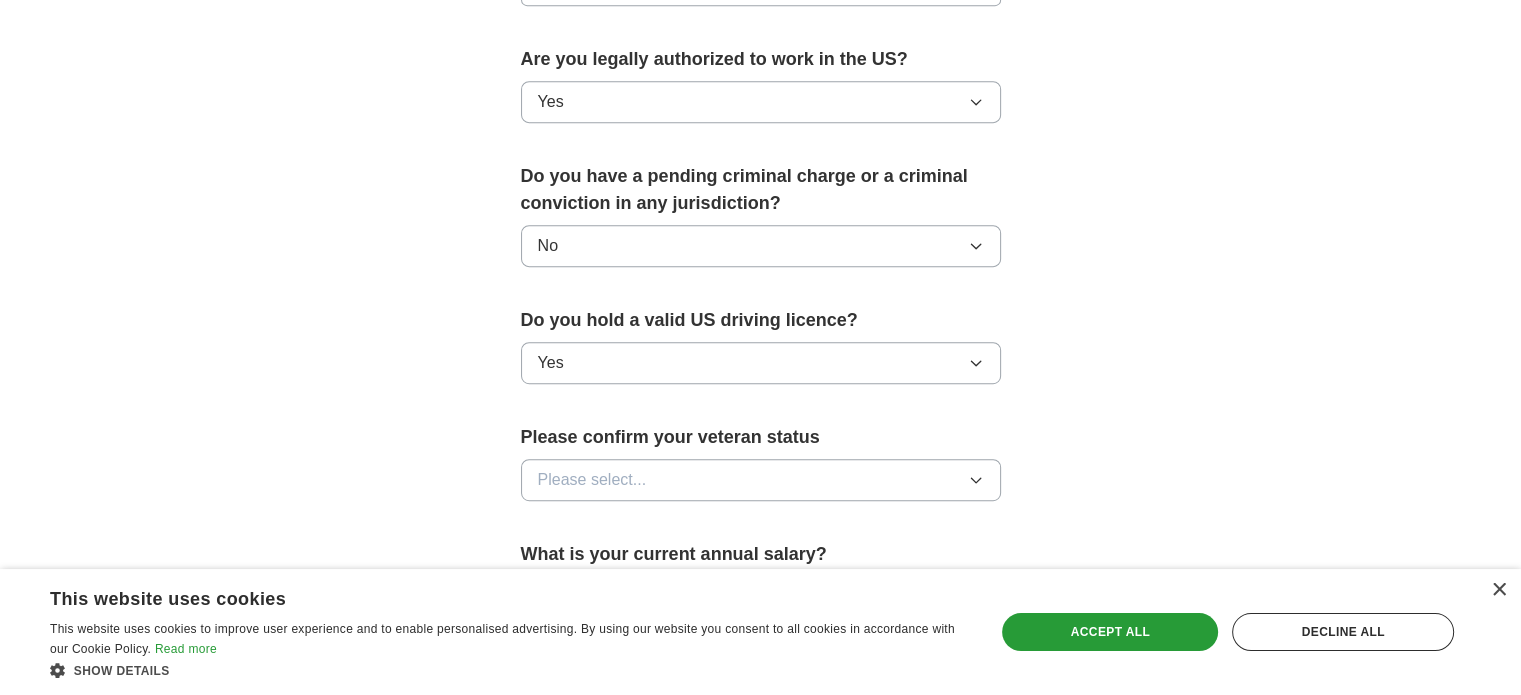 click on "Please select..." at bounding box center (761, 480) 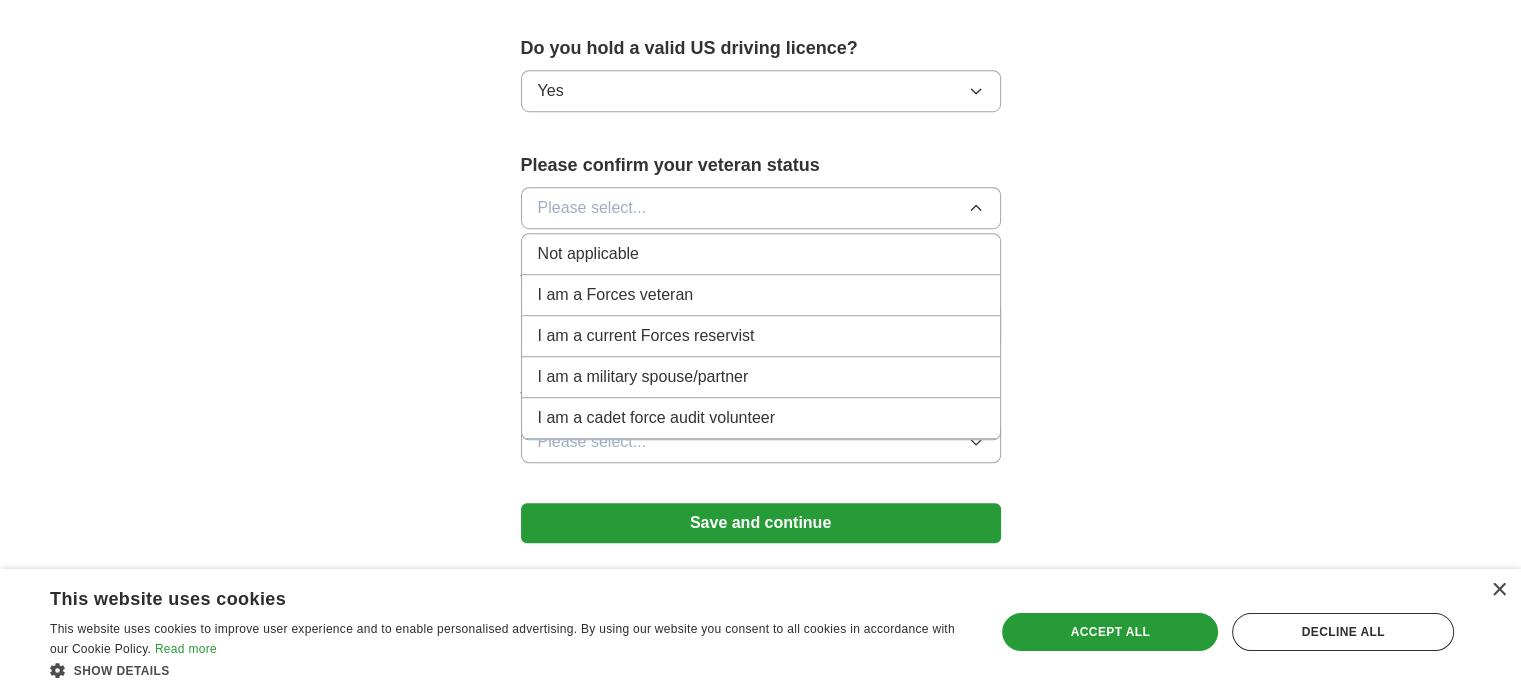scroll, scrollTop: 1356, scrollLeft: 0, axis: vertical 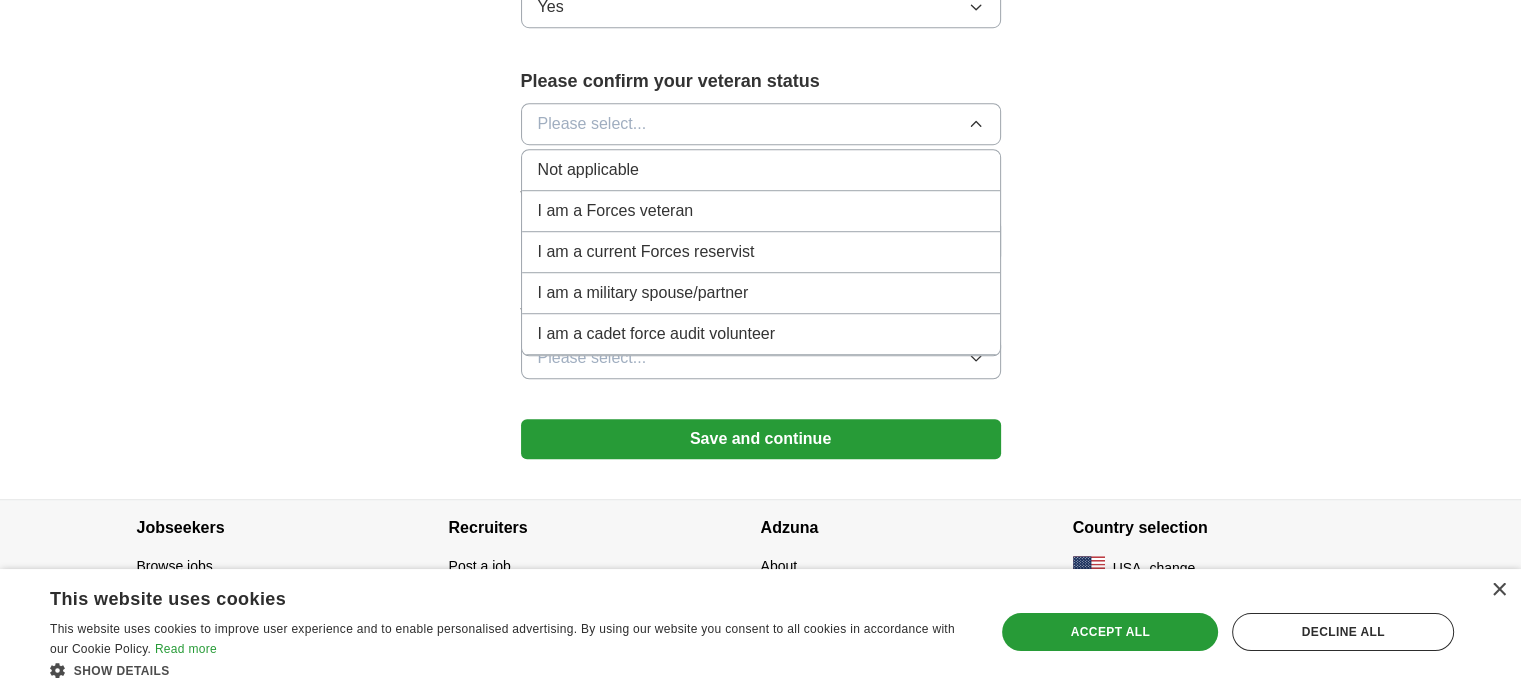 click on "Not applicable" at bounding box center (761, 170) 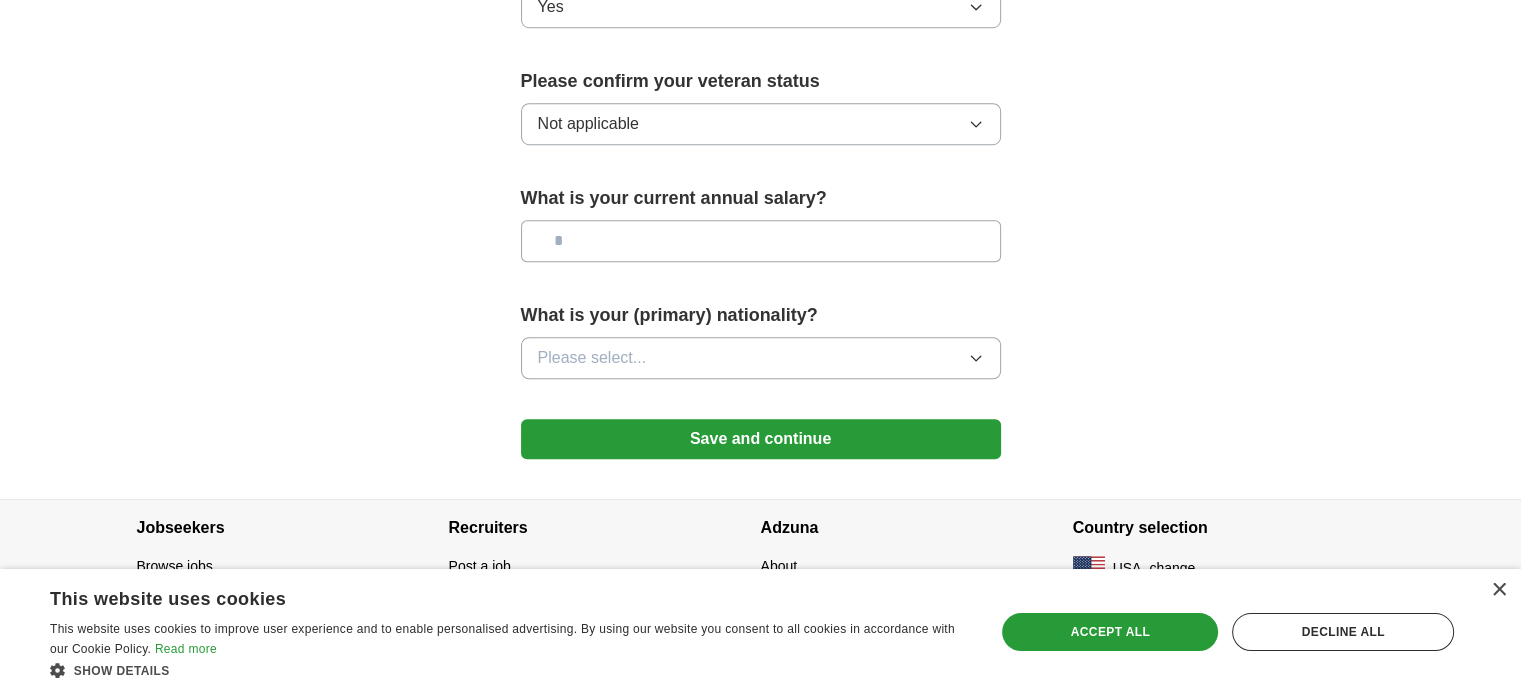click at bounding box center (761, 241) 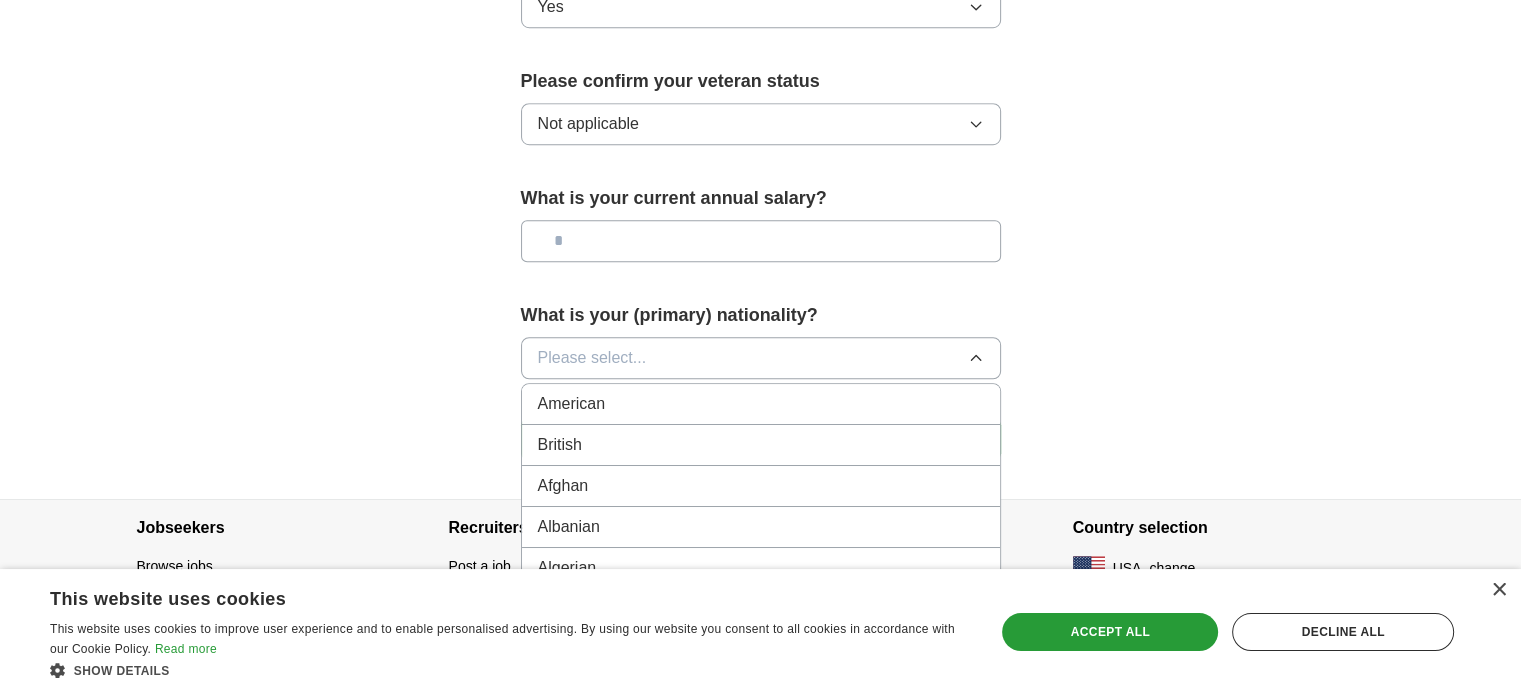 click on "American" at bounding box center (761, 404) 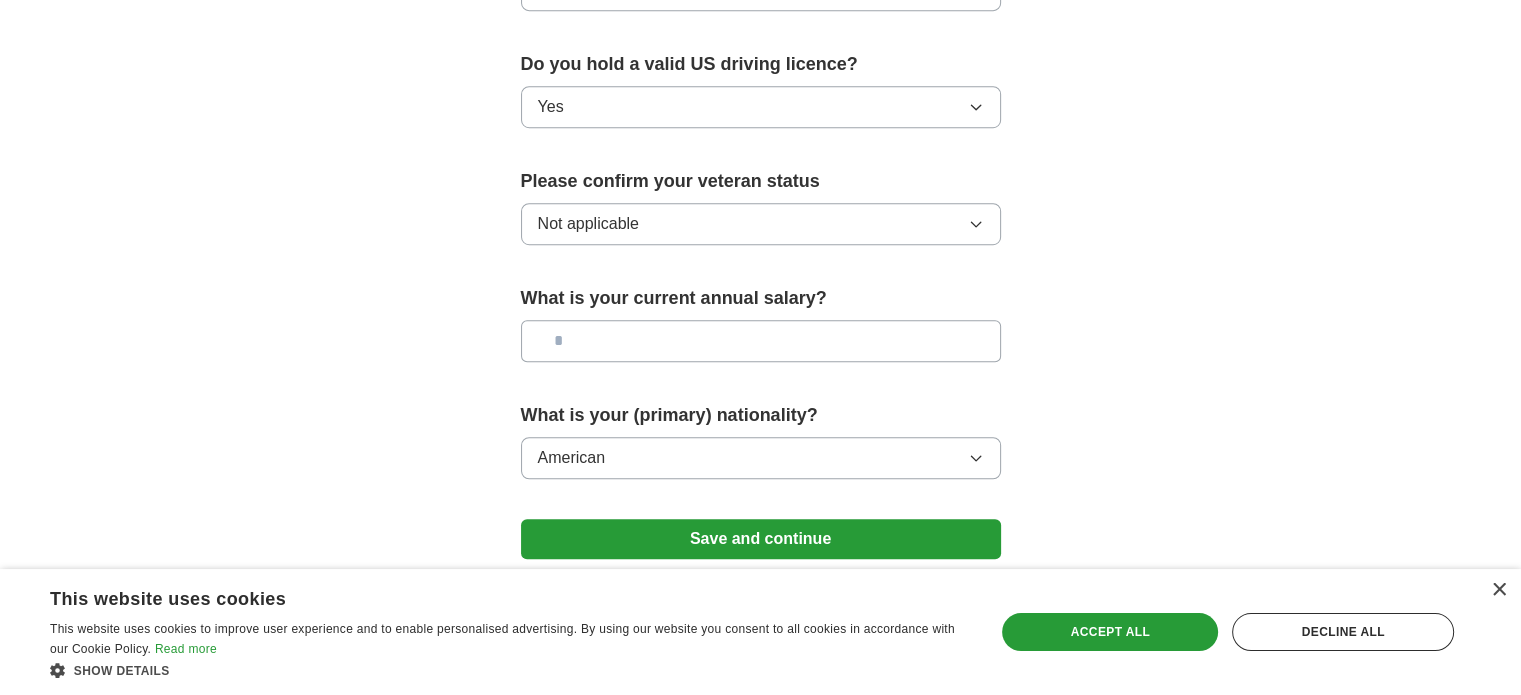 scroll, scrollTop: 1356, scrollLeft: 0, axis: vertical 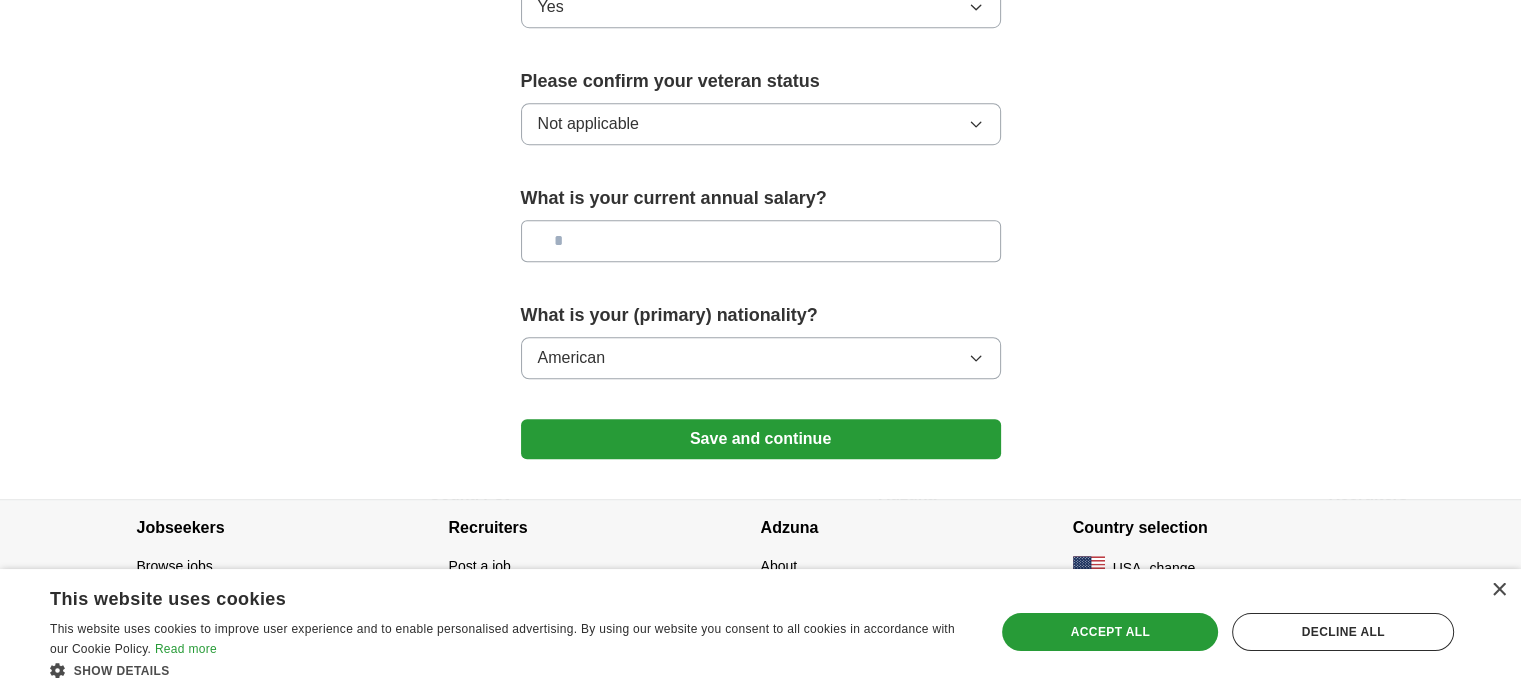 click on "Save and continue" at bounding box center [761, 439] 